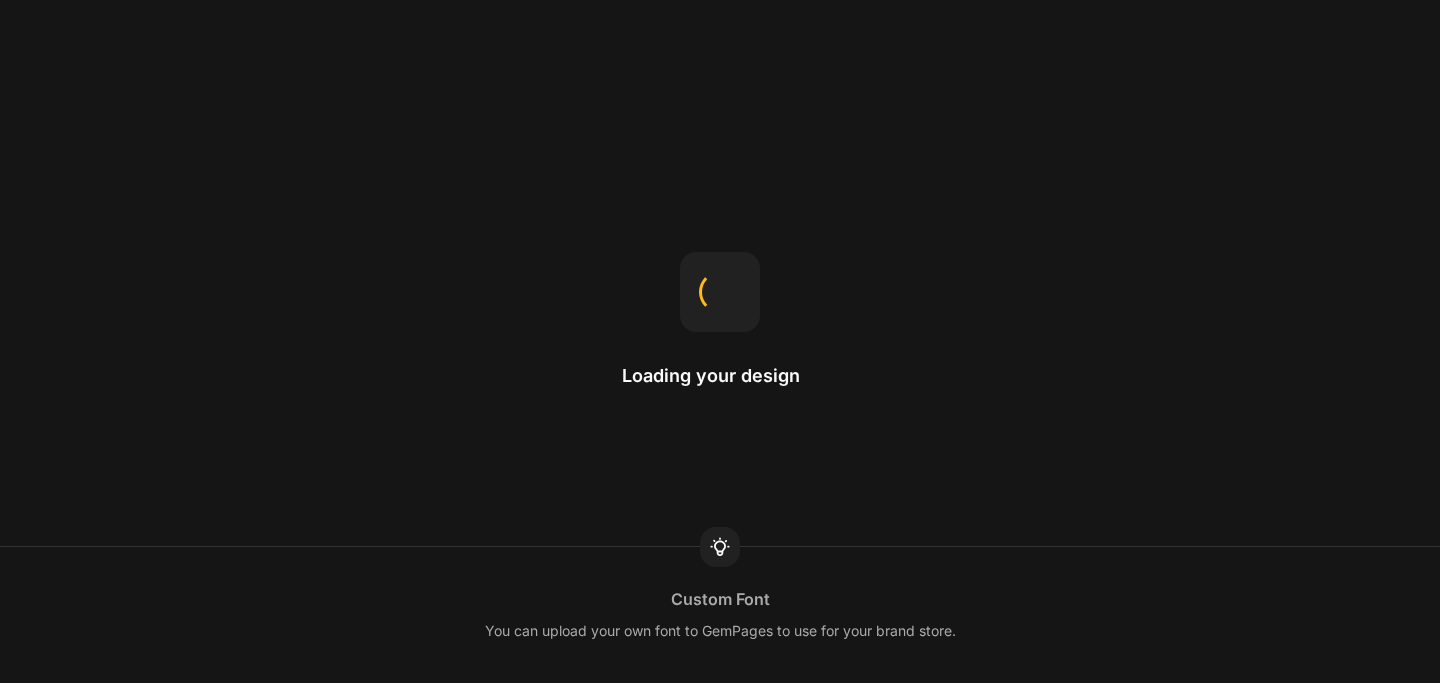 scroll, scrollTop: 0, scrollLeft: 0, axis: both 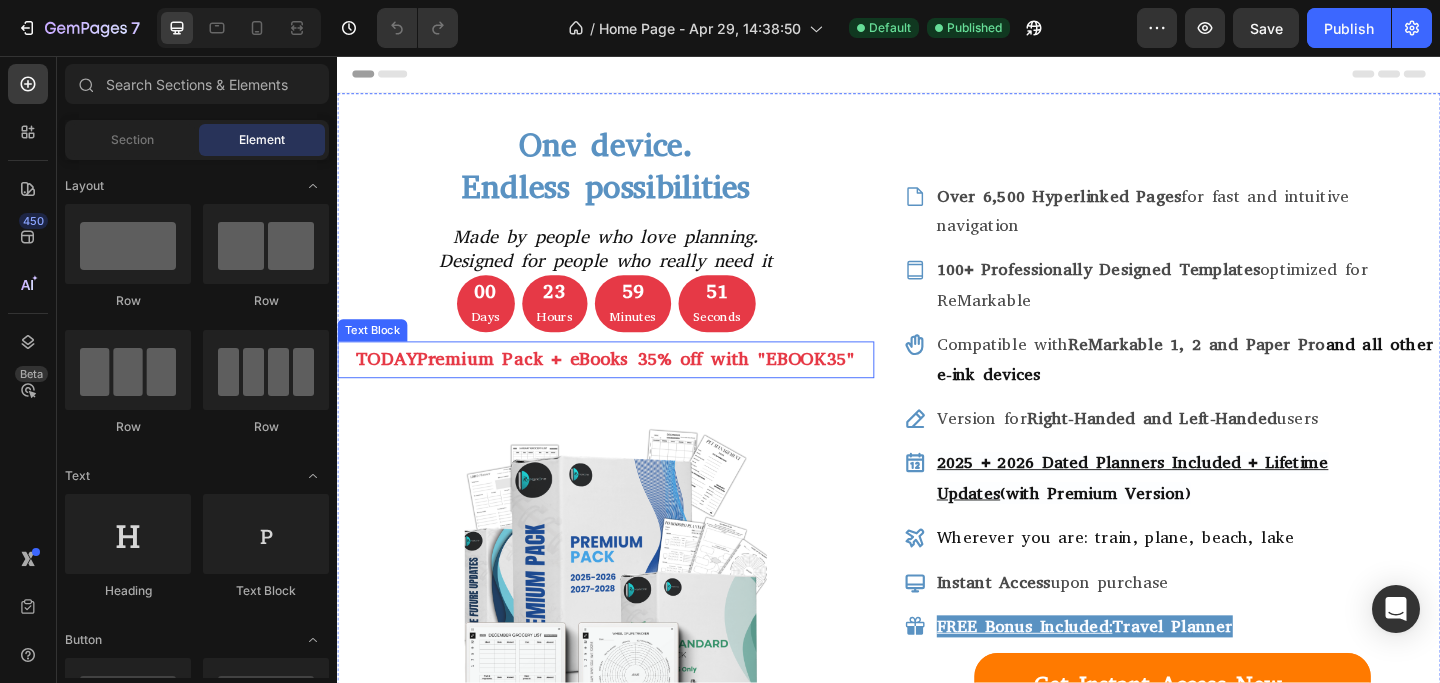 click on "TODAY  Premium Pack + eBooks 35% off with "EBOOK35"" at bounding box center (629, 387) 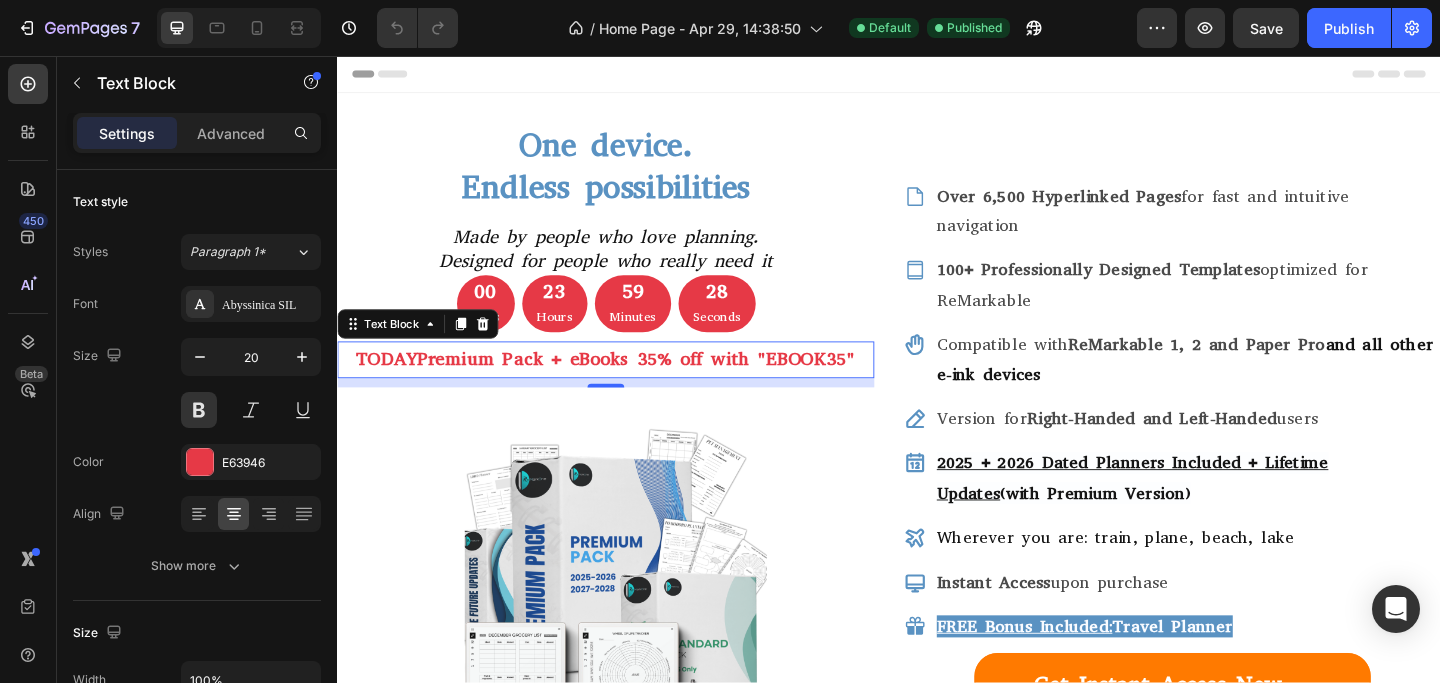 click on "TODAY  Premium Pack + eBooks 35% off with "EBOOK35"" at bounding box center [629, 387] 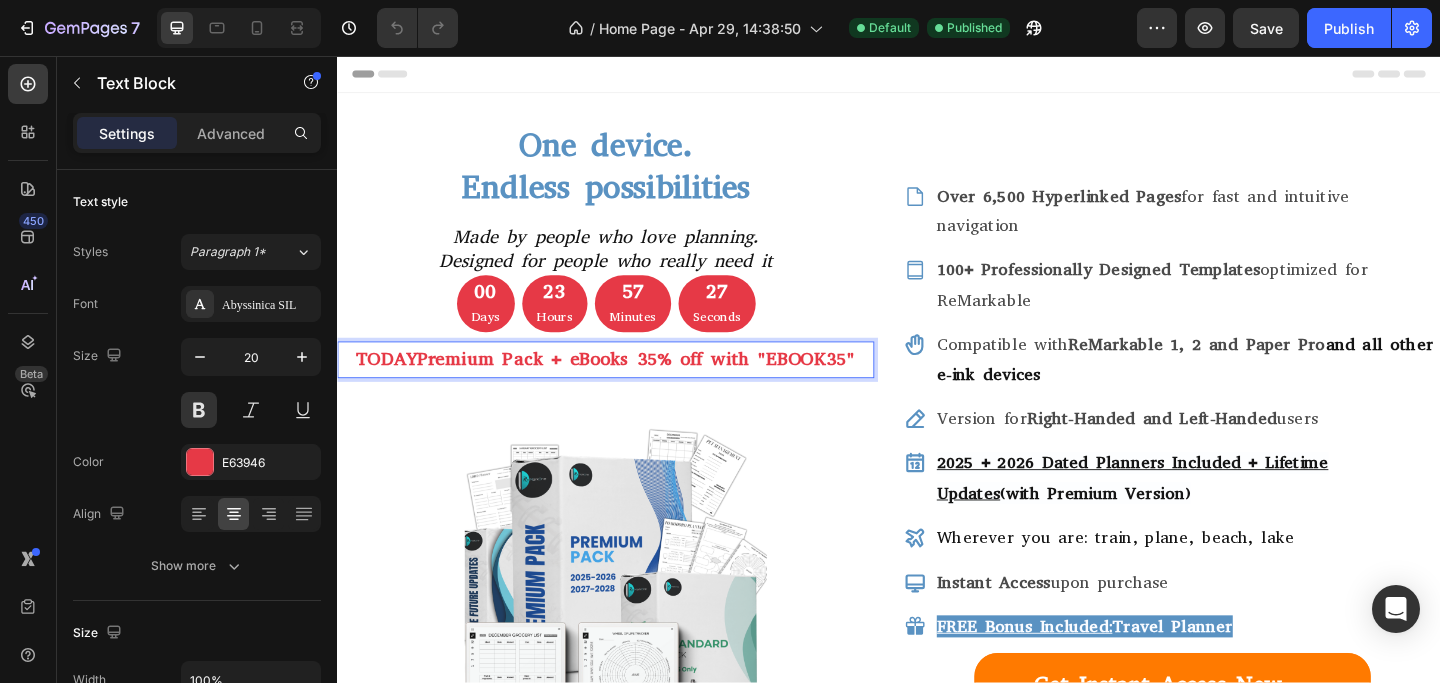 click on "TODAY  Premium Pack + eBooks 35% off with "EBOOK35"" at bounding box center [629, 387] 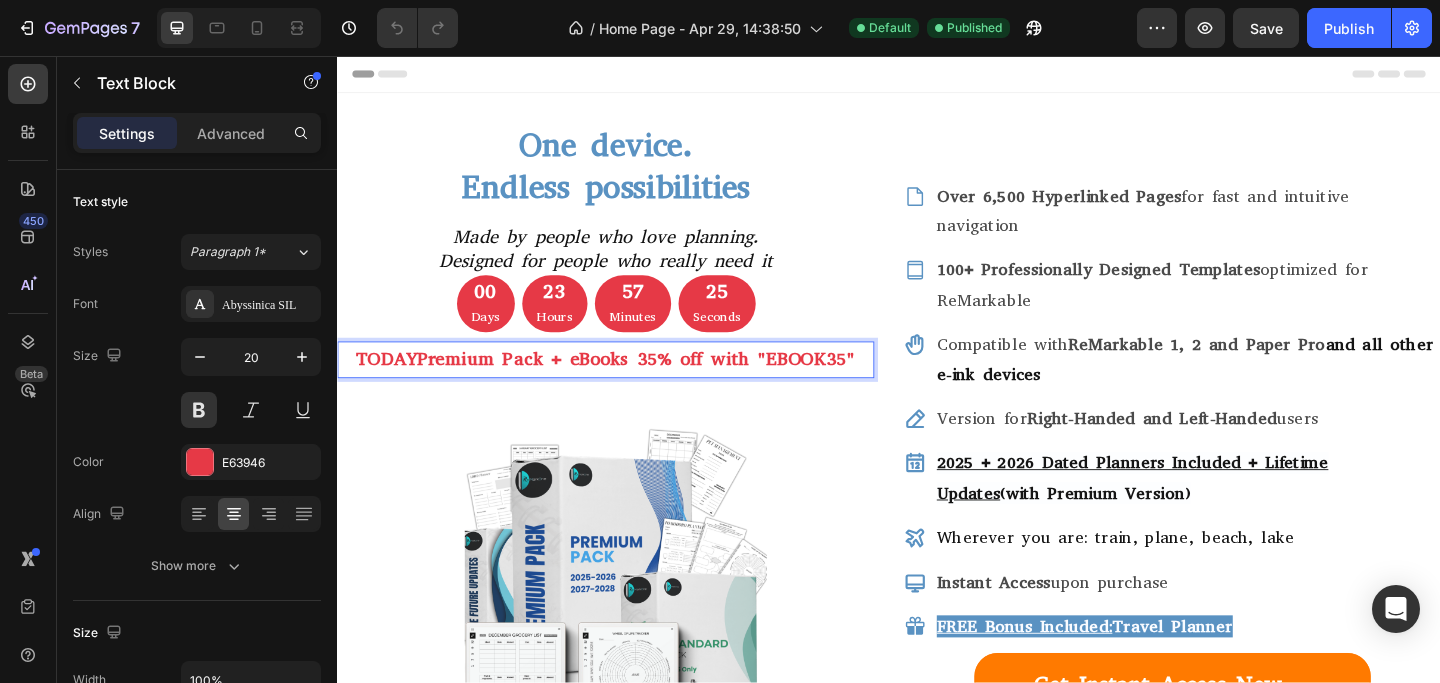 click on "TODAY  Premium Pack + eBooks 35% off with "EBOOK35"" at bounding box center [629, 387] 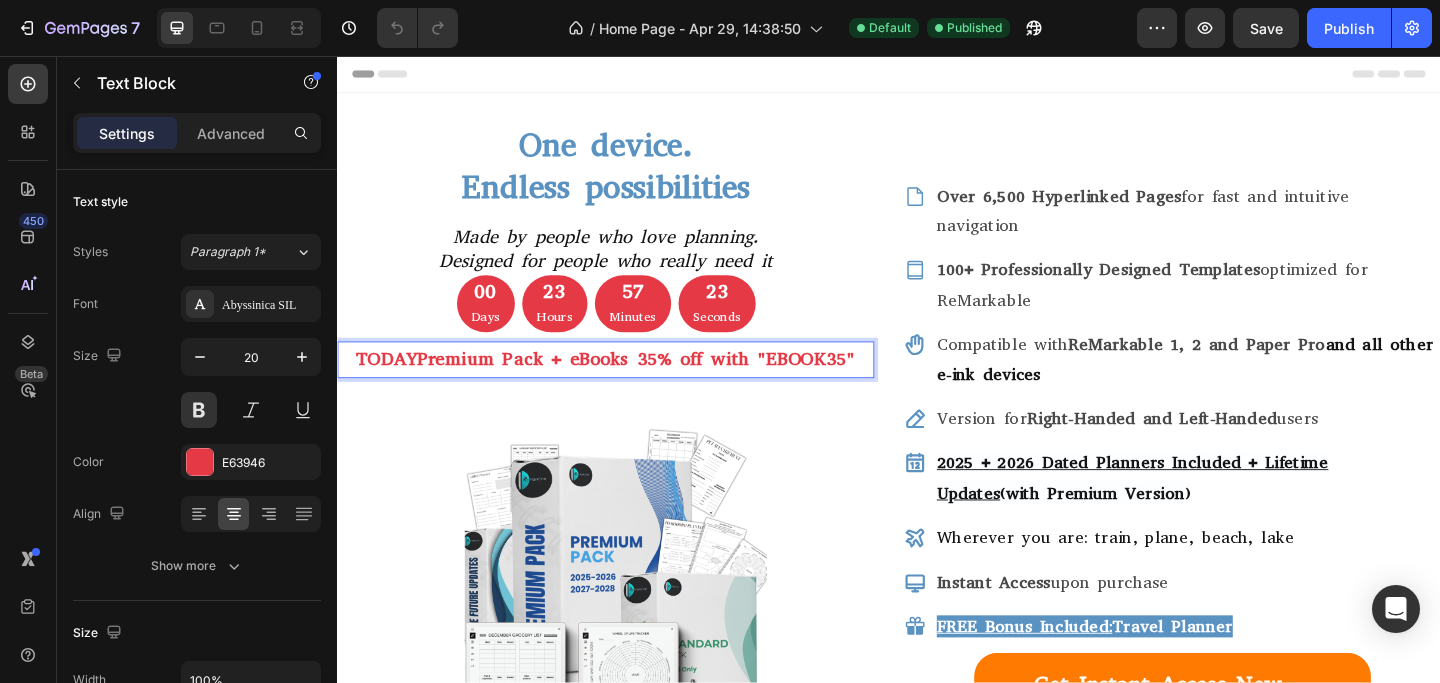 click on "TODAY  Premium Pack + eBooks 35% off with "EBOOK35"" at bounding box center [629, 387] 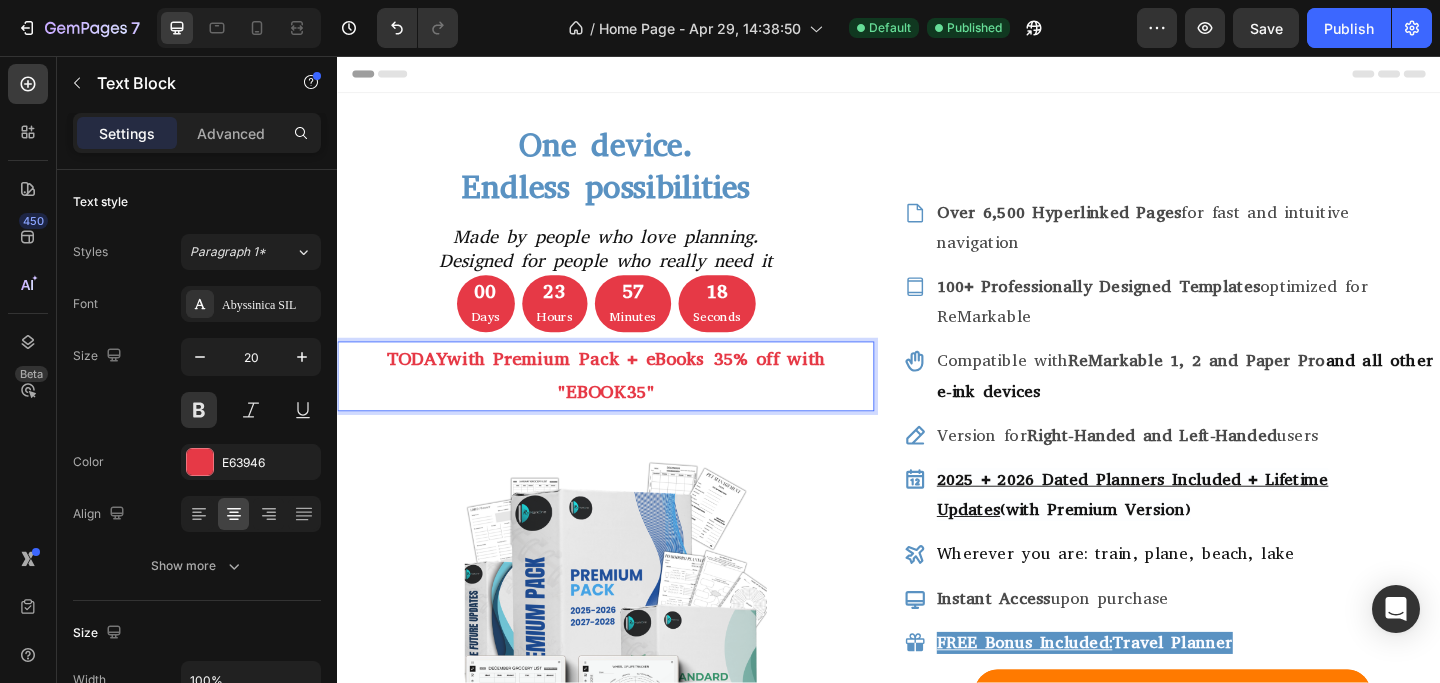 click on "TODAY  with Premium Pack + eBooks 35% off with "EBOOK35"" at bounding box center [629, 405] 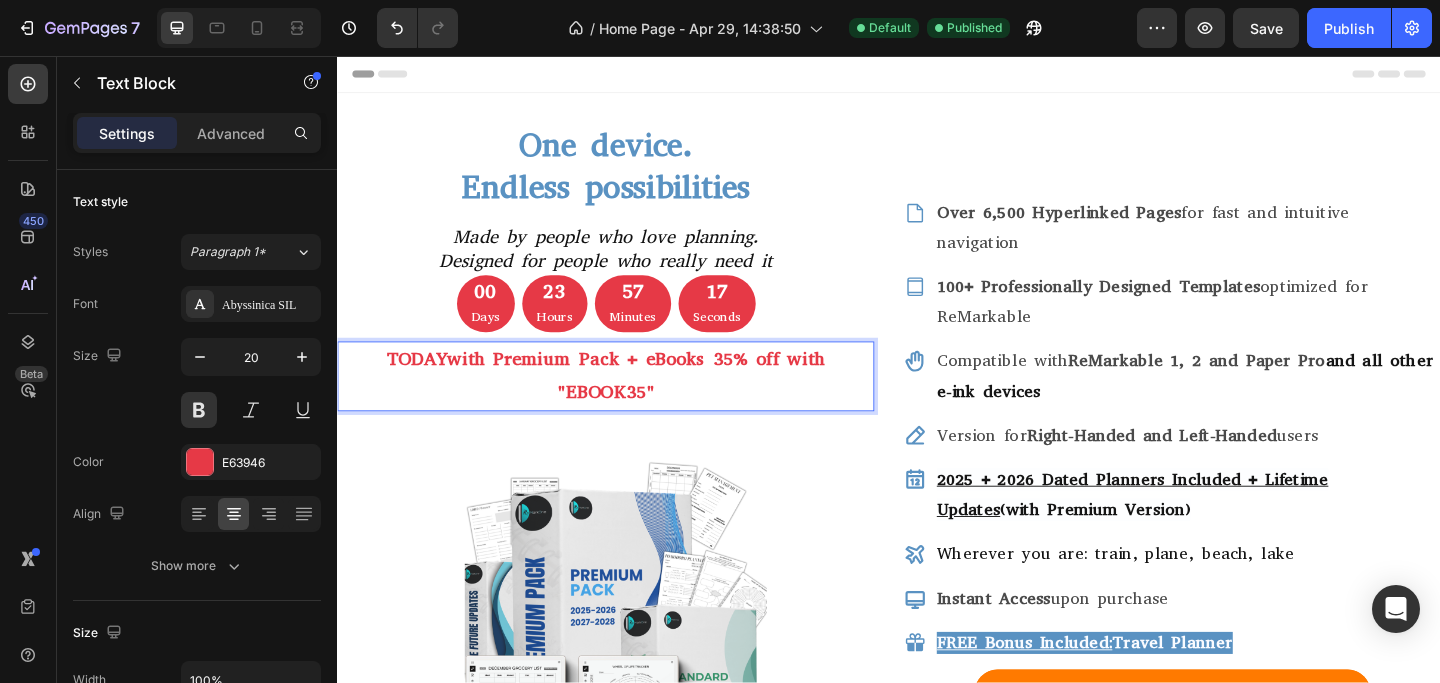 click on "TODAY  with Premium Pack + eBooks 35% off with "EBOOK35"" at bounding box center (629, 405) 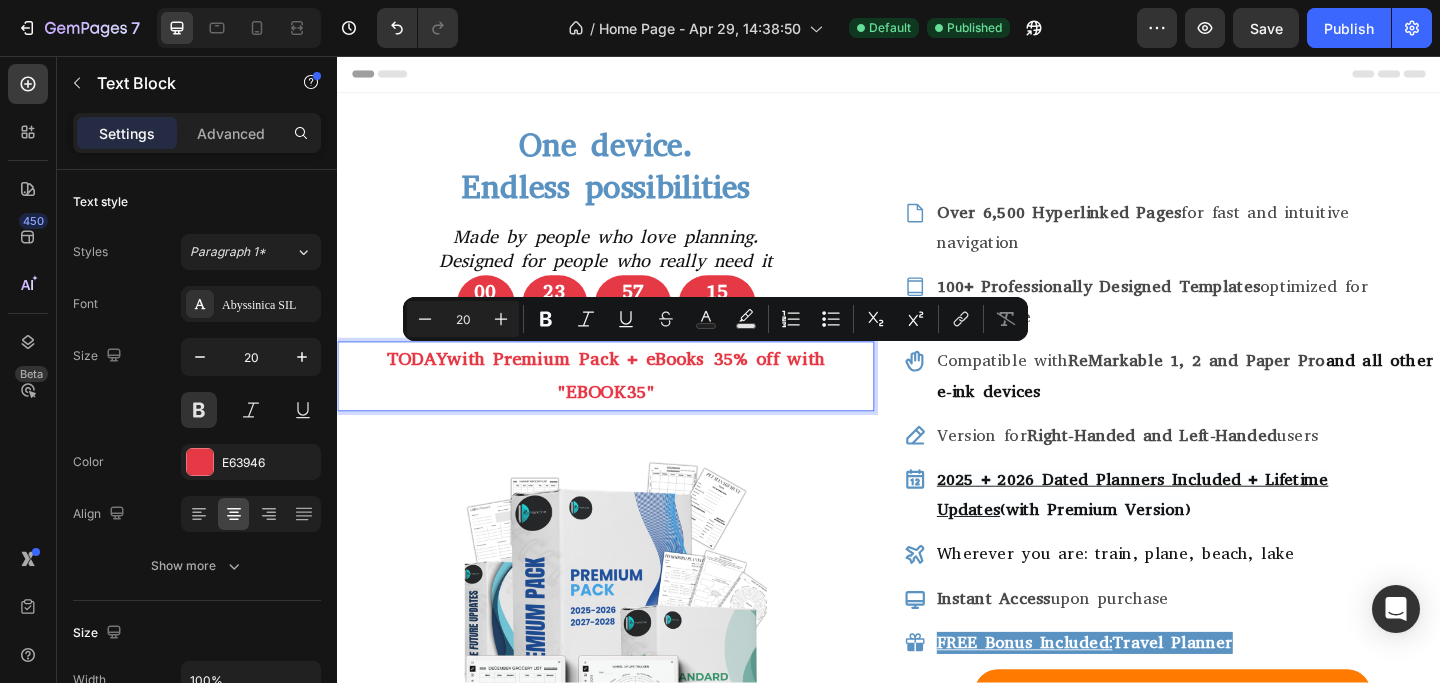 drag, startPoint x: 688, startPoint y: 419, endPoint x: 675, endPoint y: 376, distance: 44.922153 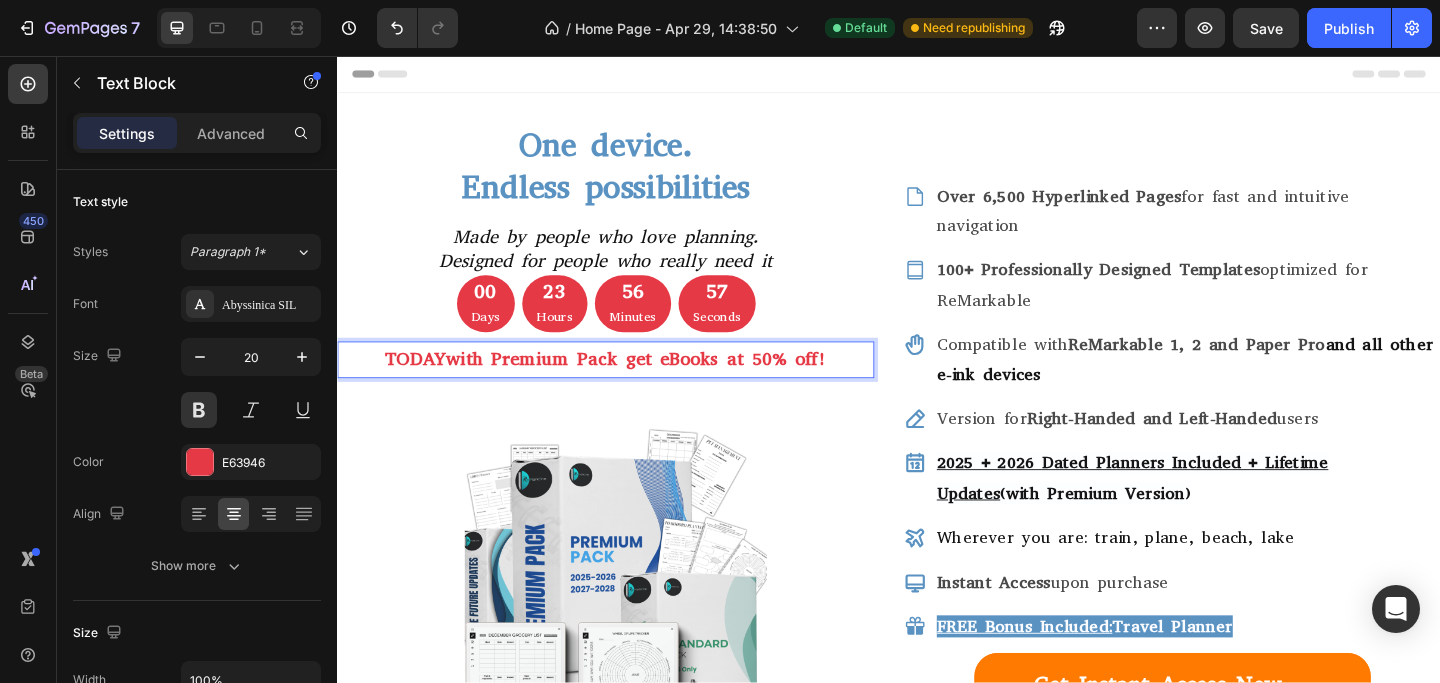 click on "TODAY  with Premium Pack get eBooks at 50% off!" at bounding box center (629, 387) 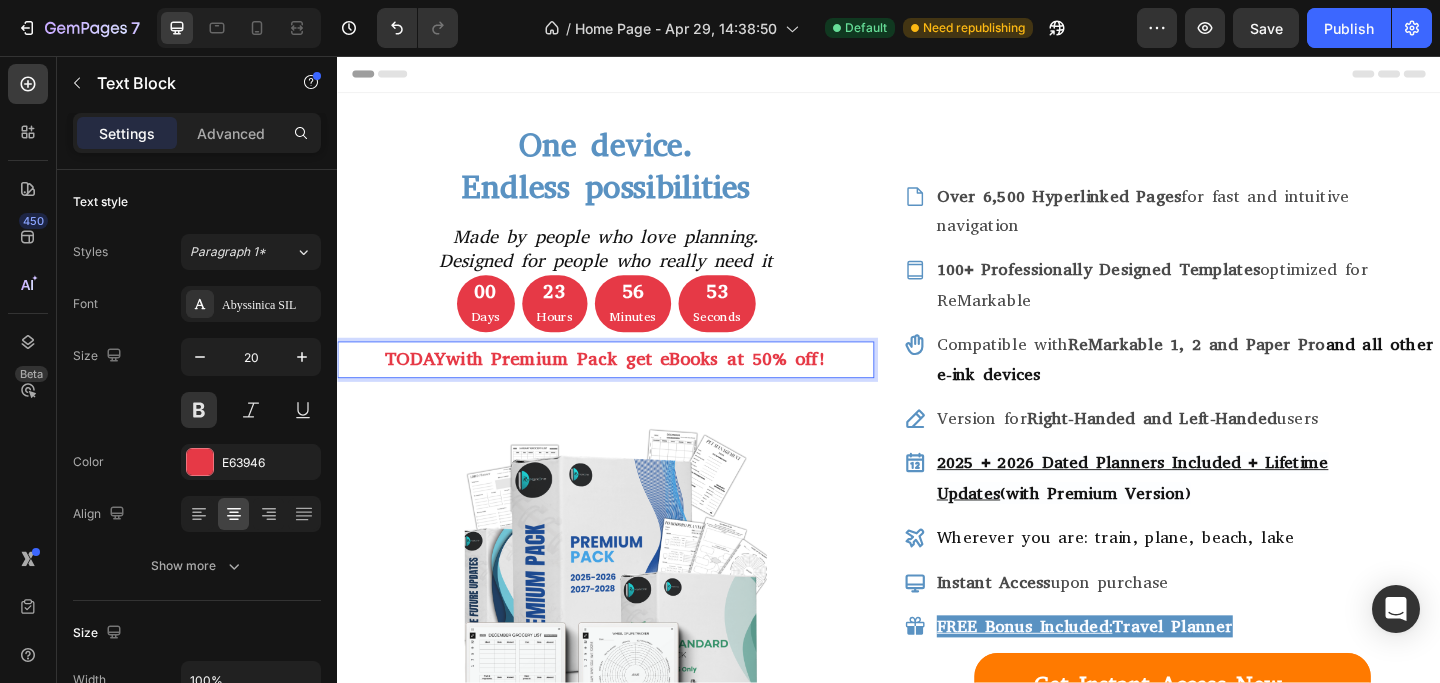 click on "TODAY  with Premium Pack get eBooks at 50% off!" at bounding box center [629, 387] 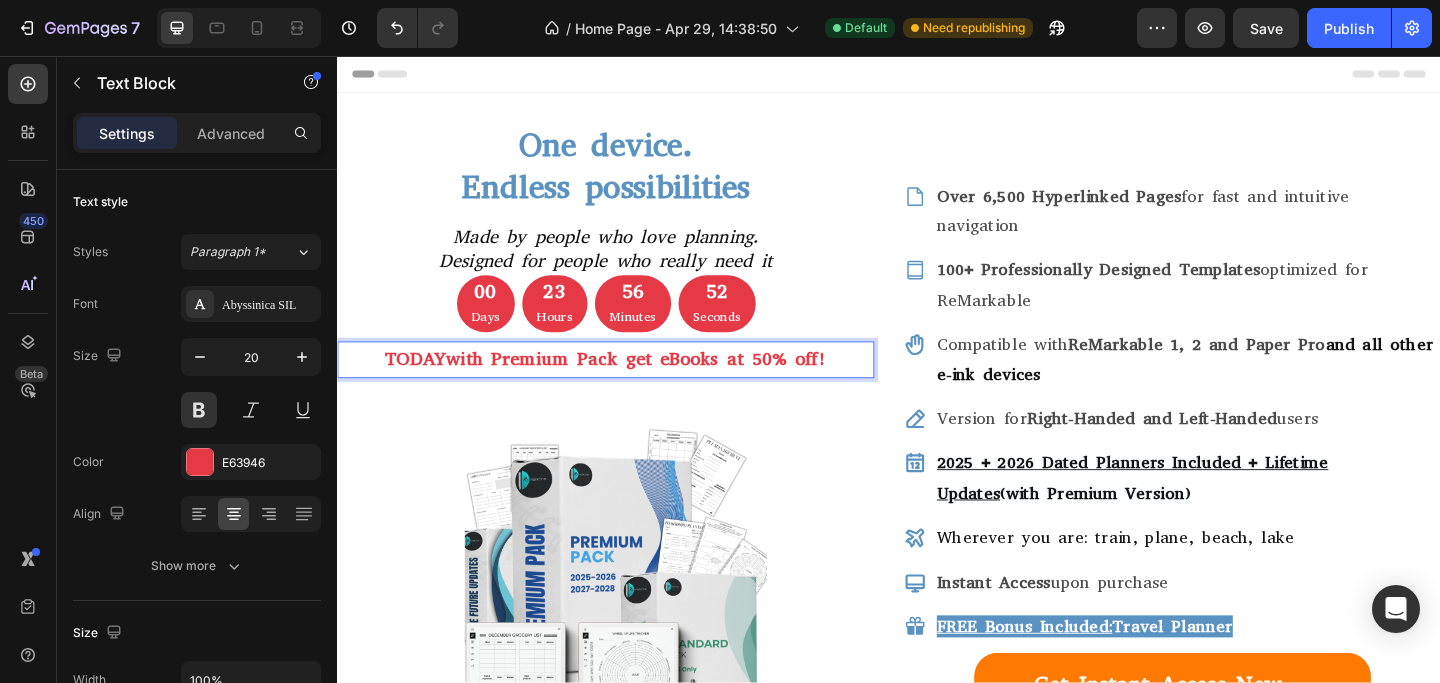 click on "TODAY" at bounding box center [422, 386] 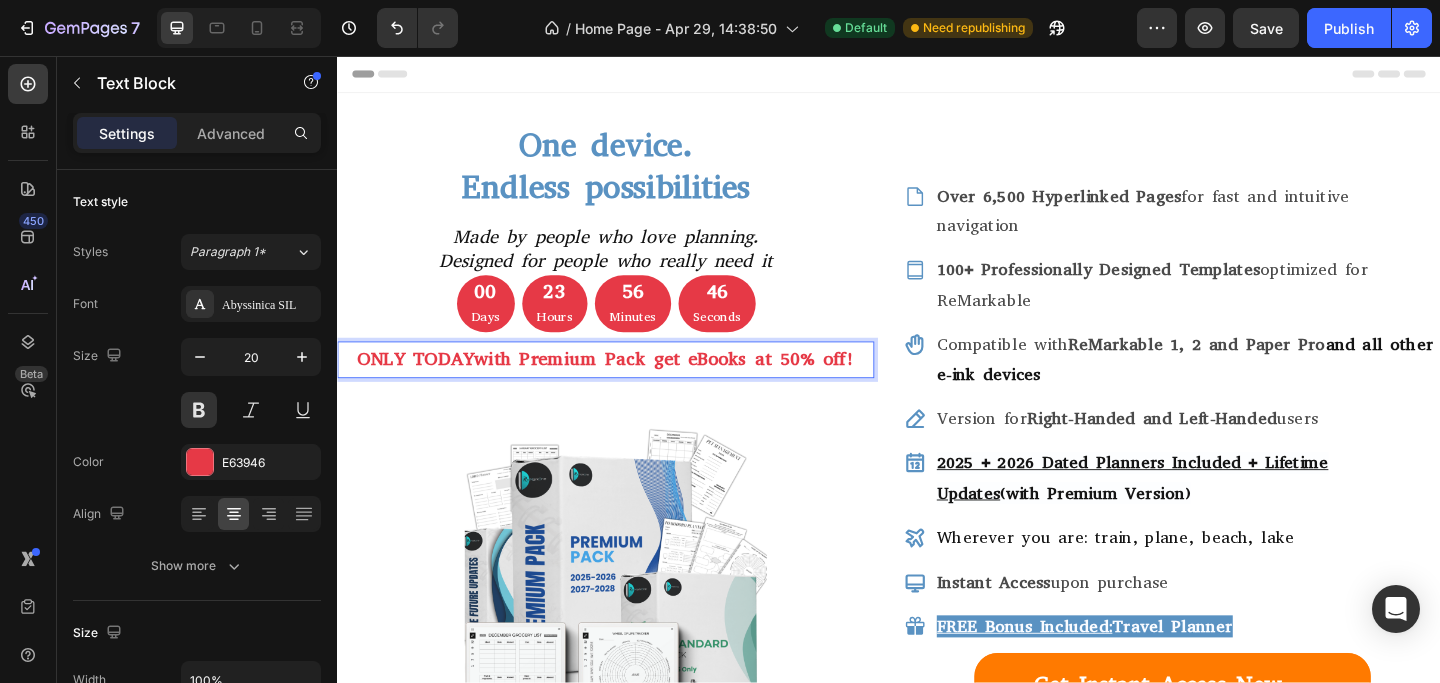 click on "ONLY TODAY  with Premium Pack get eBooks at 50% off!" at bounding box center (629, 387) 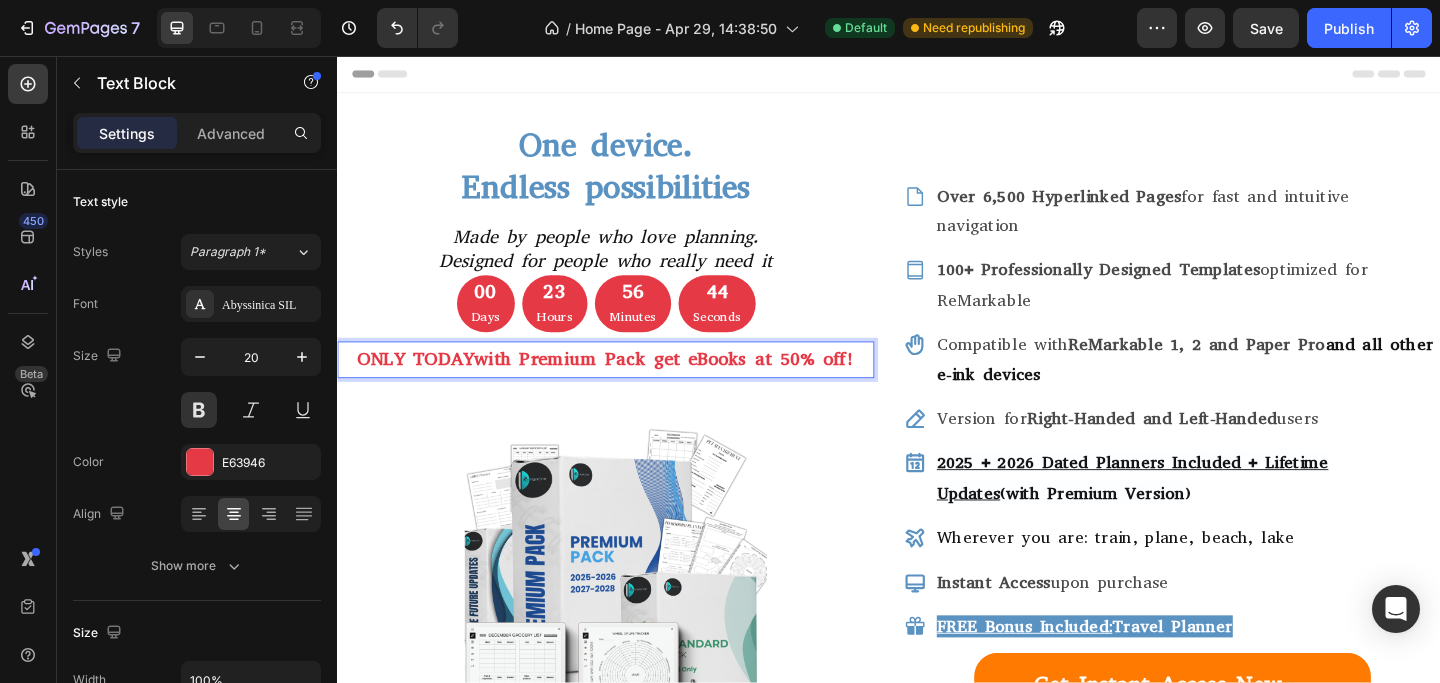 click on "ONLY TODAY  with Premium Pack get eBooks at 50% off!" at bounding box center (629, 387) 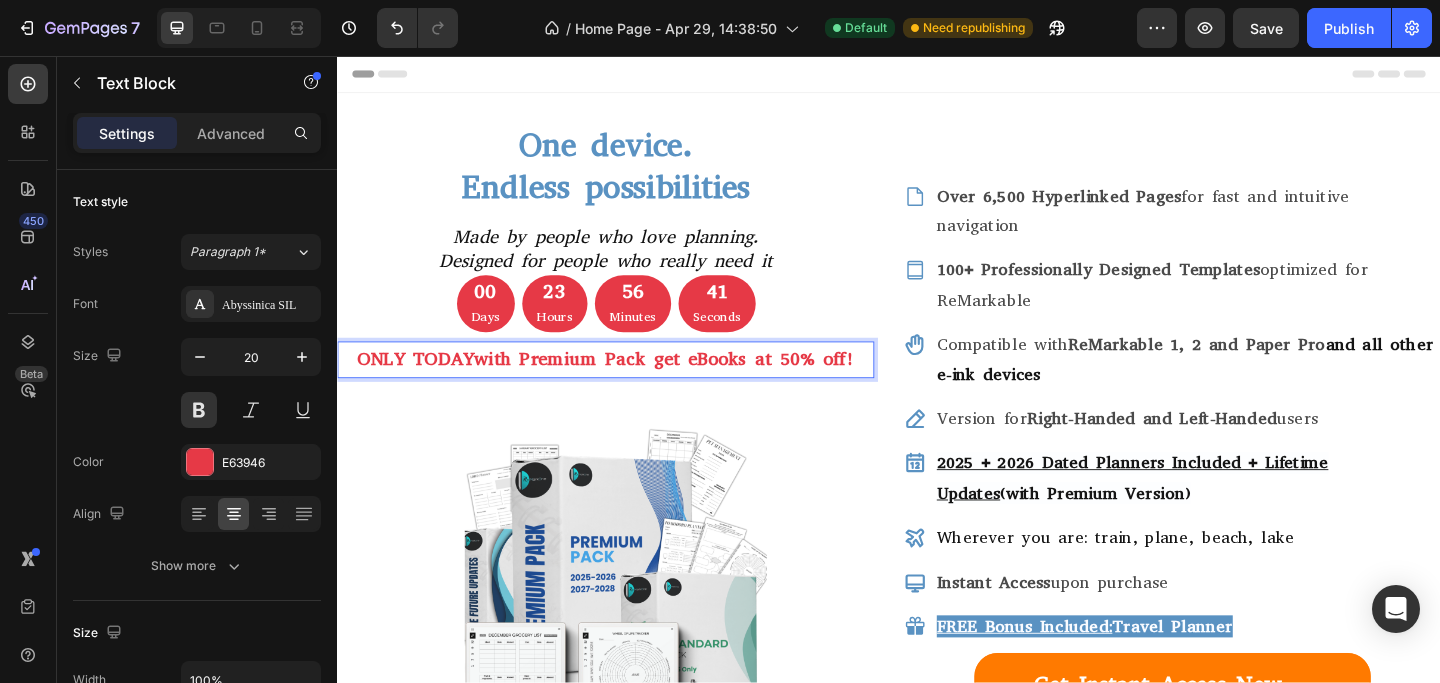 click at bounding box center [629, 636] 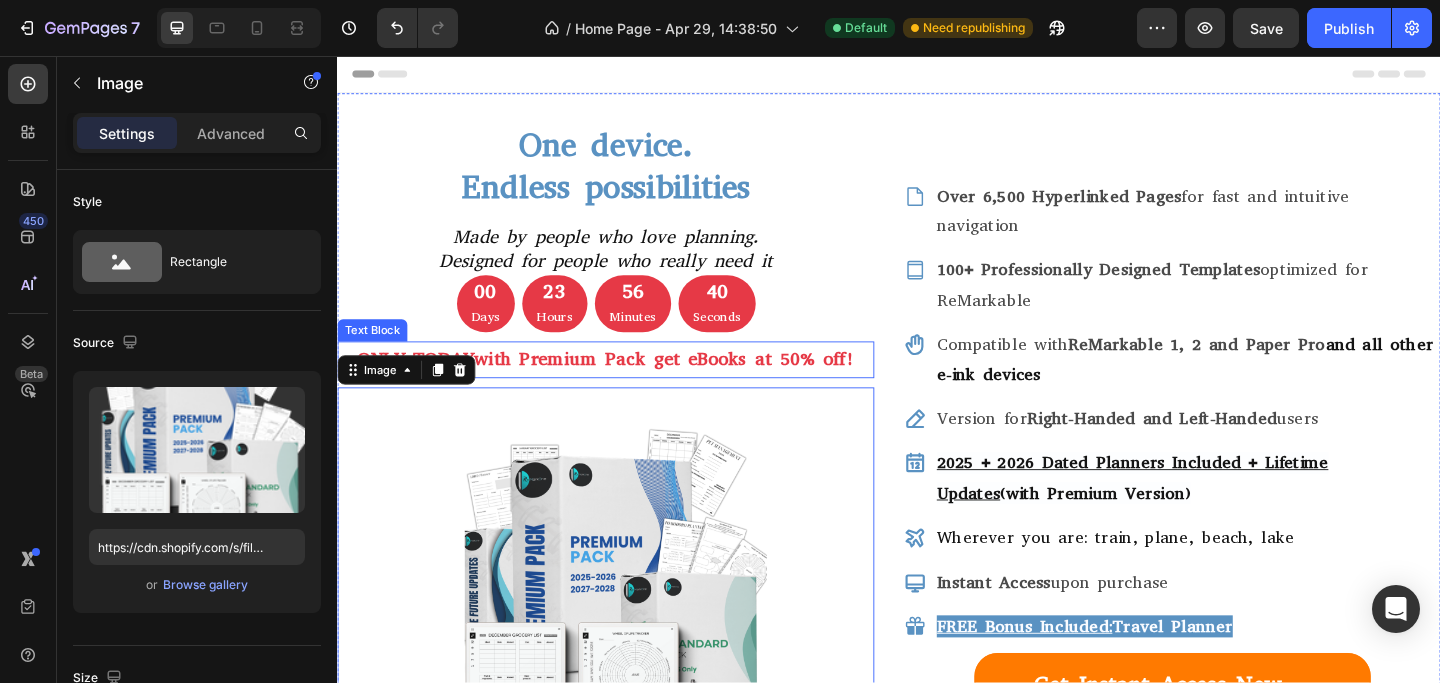 click on "ONLY TODAY  with Premium Pack get eBooks at 50% off!" at bounding box center (629, 387) 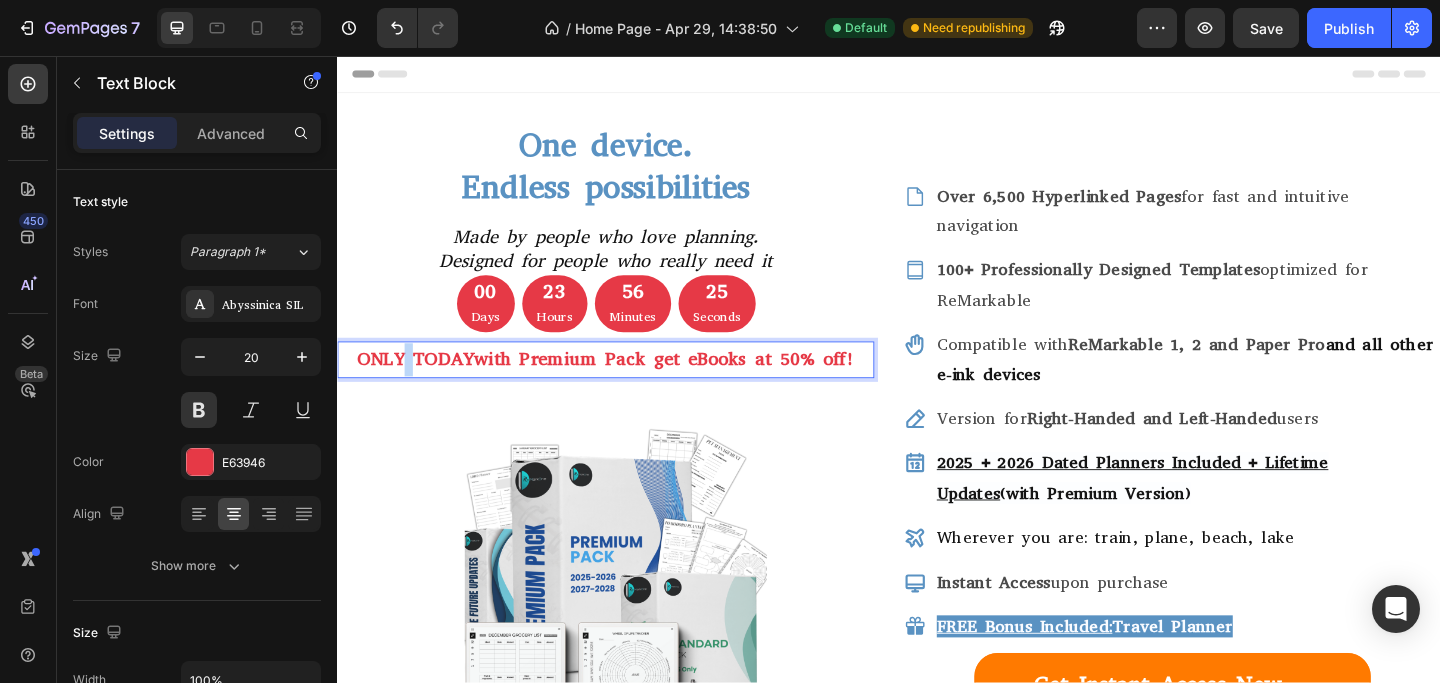 click on "ONLY TODAY" at bounding box center [421, 386] 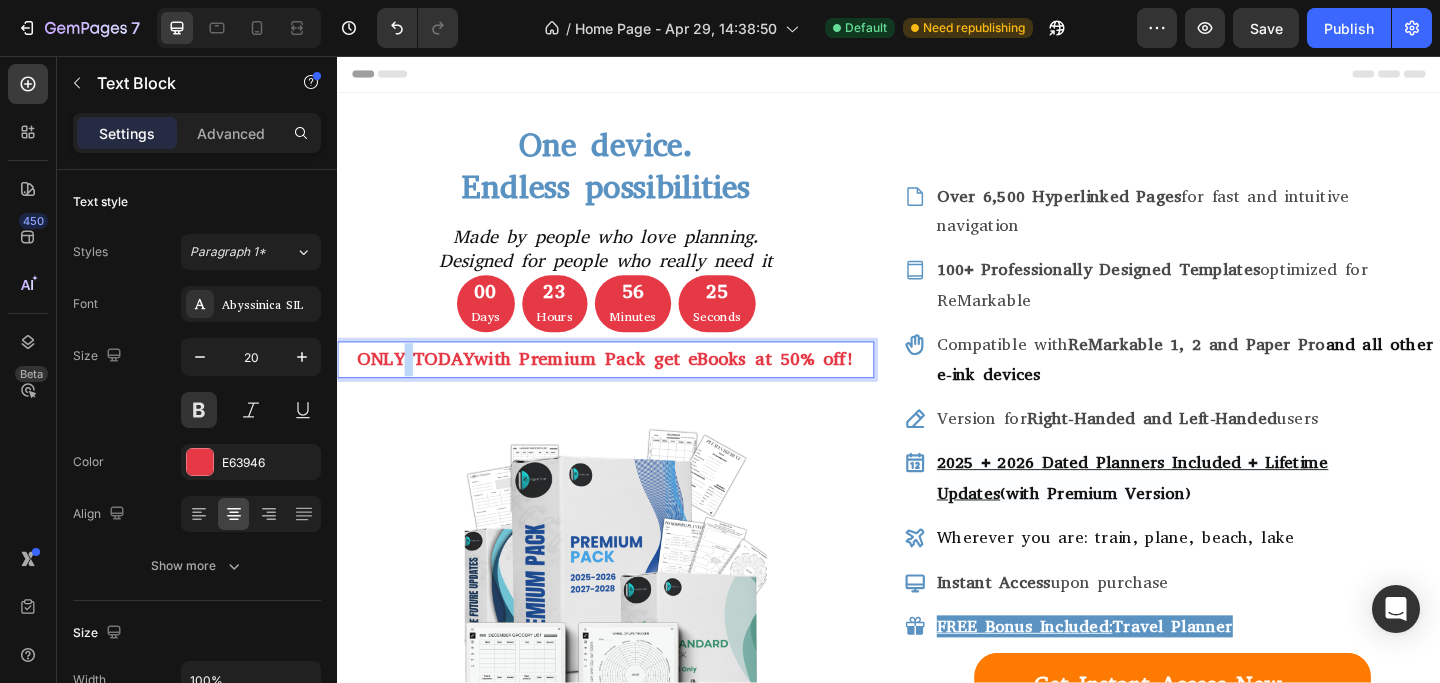 click on "ONLY TODAY" at bounding box center (421, 386) 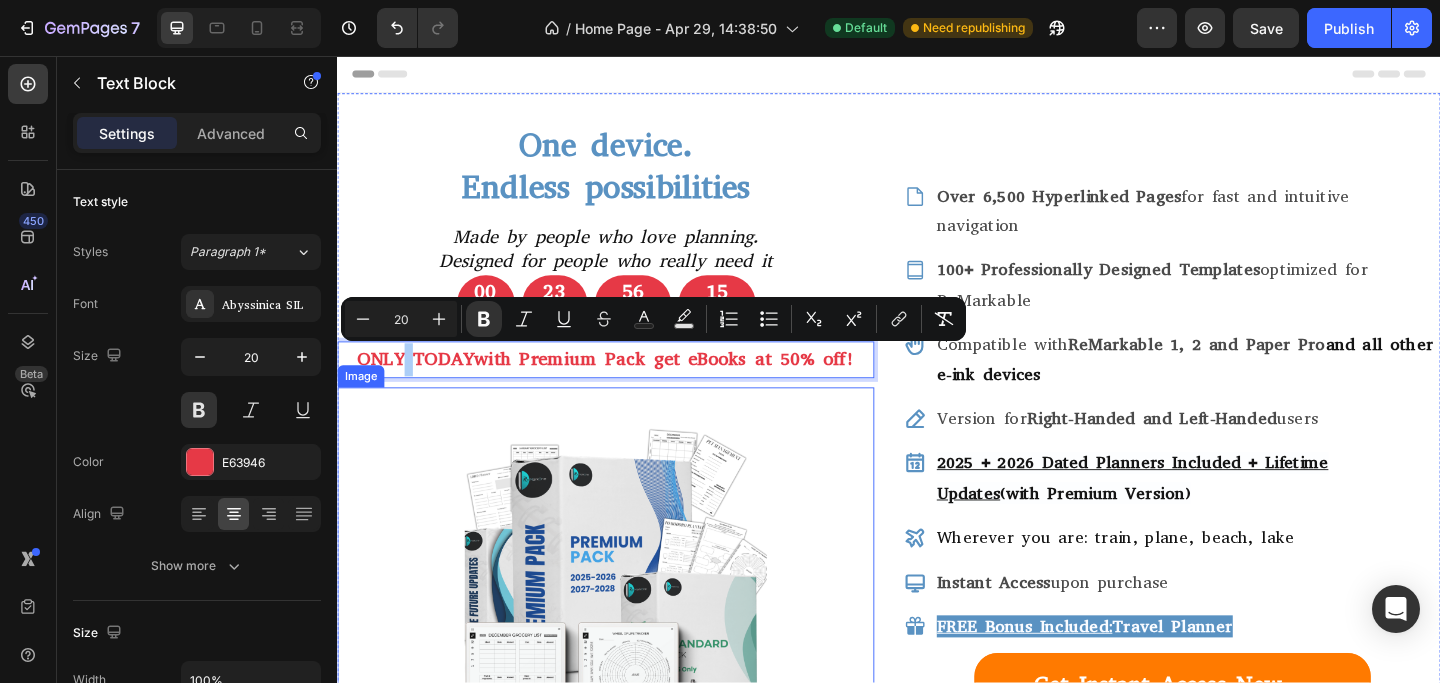 click at bounding box center [629, 636] 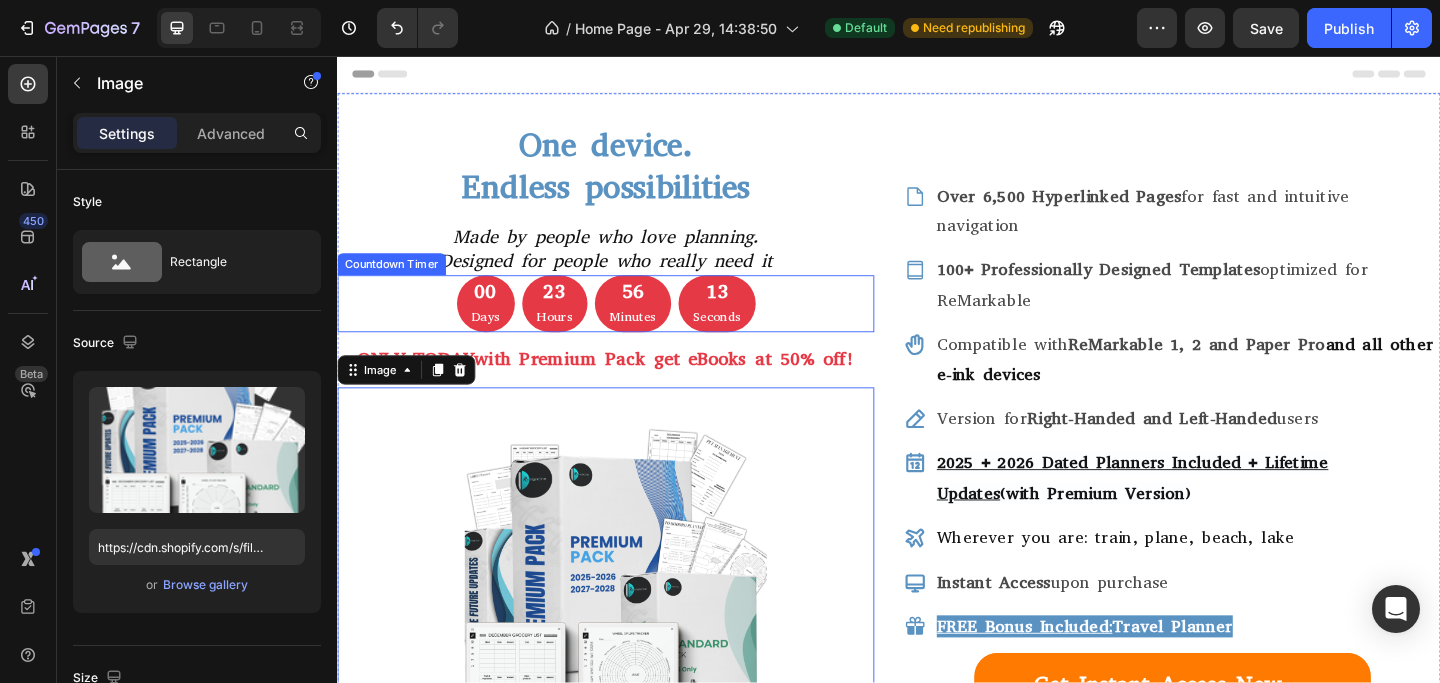 click on "00 Days 23 Hours 56 Minutes 13 Seconds" at bounding box center (629, 326) 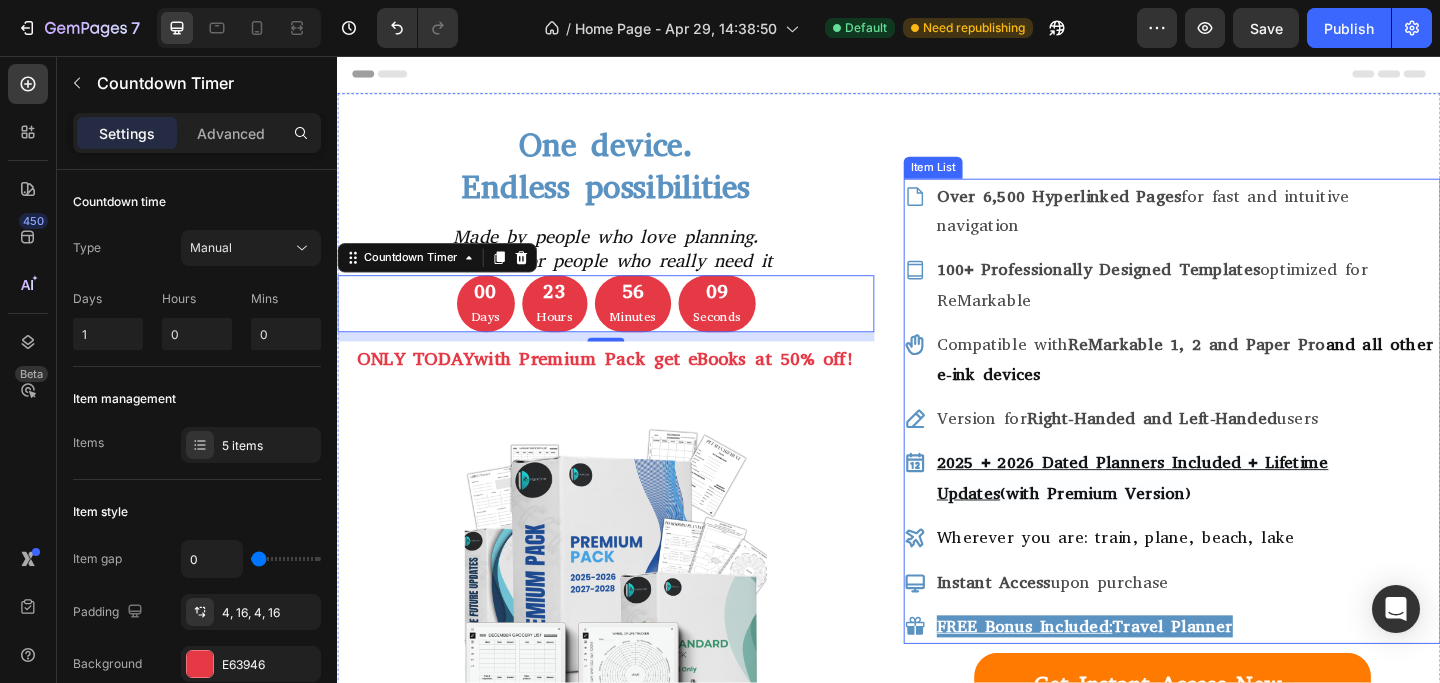 scroll, scrollTop: 6, scrollLeft: 0, axis: vertical 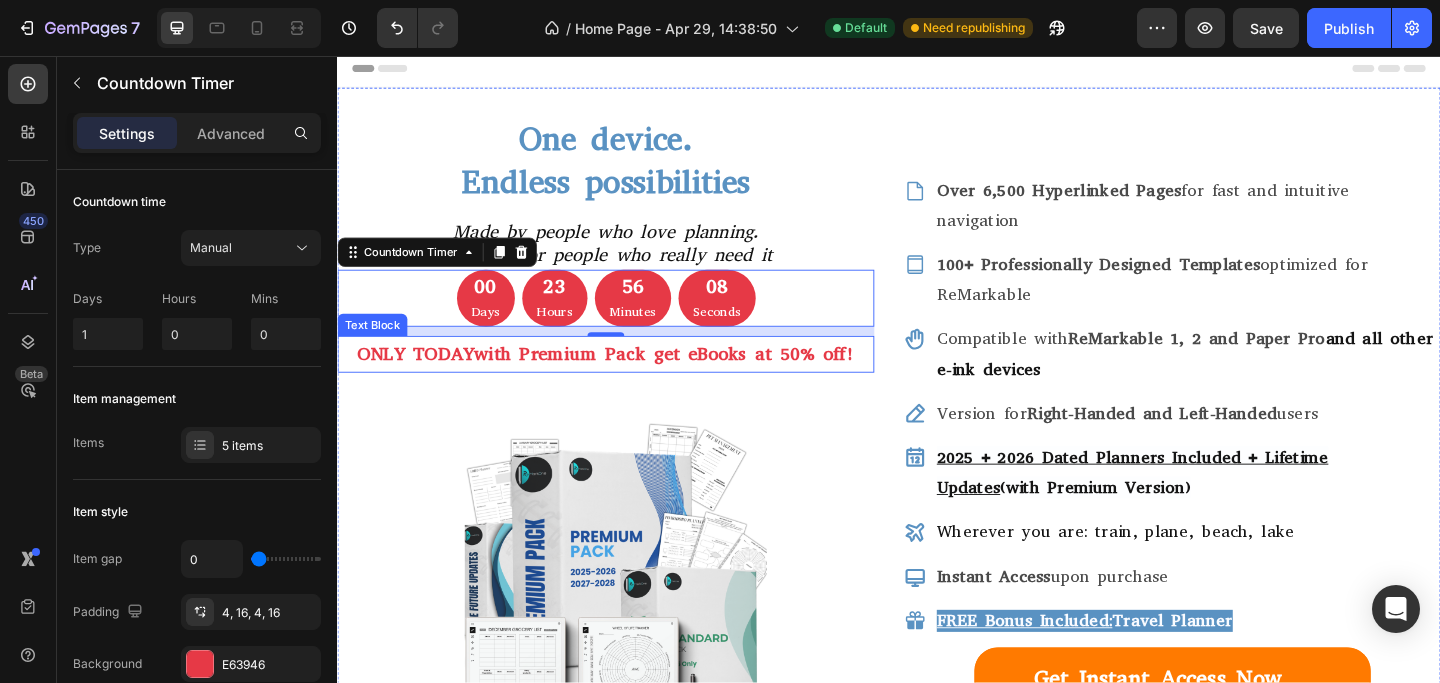 click on "ONLY TODAY  with Premium Pack get eBooks at 50% off!" at bounding box center [629, 381] 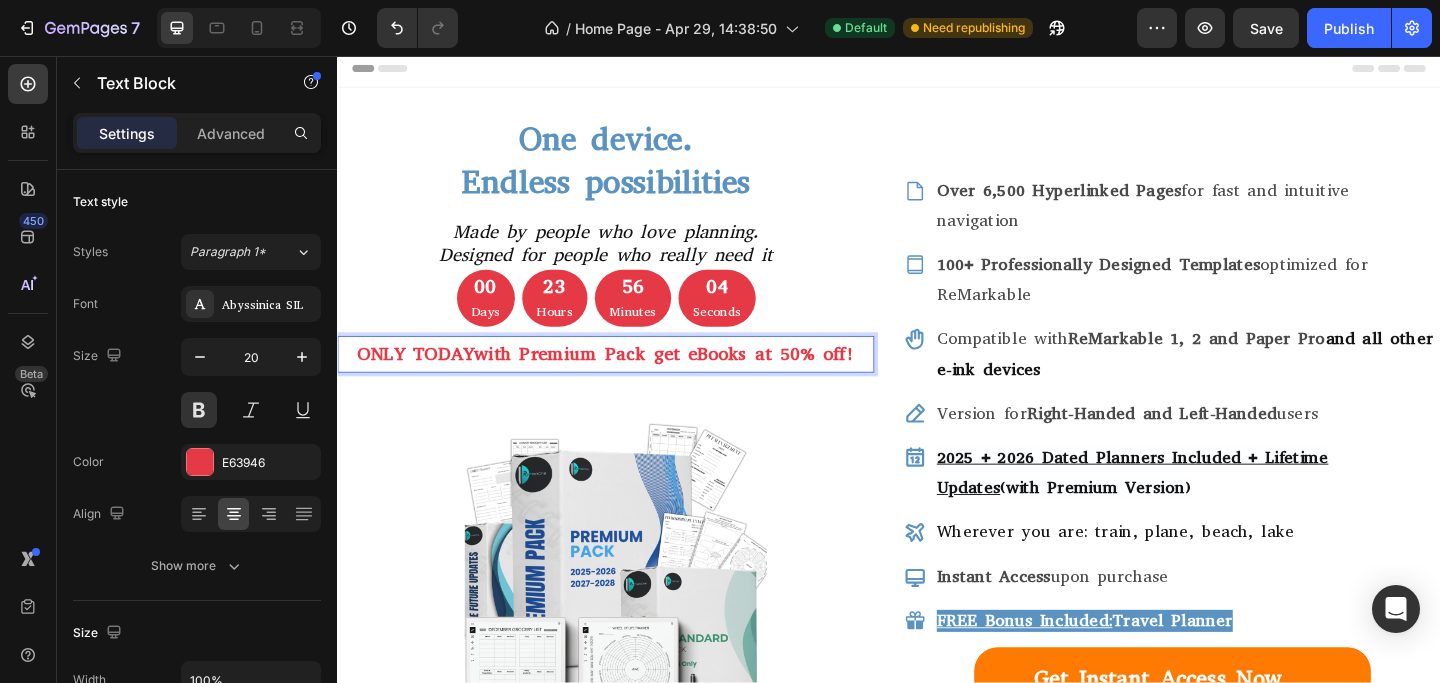 click on "ONLY TODAY  with Premium Pack get eBooks at 50% off!" at bounding box center [629, 381] 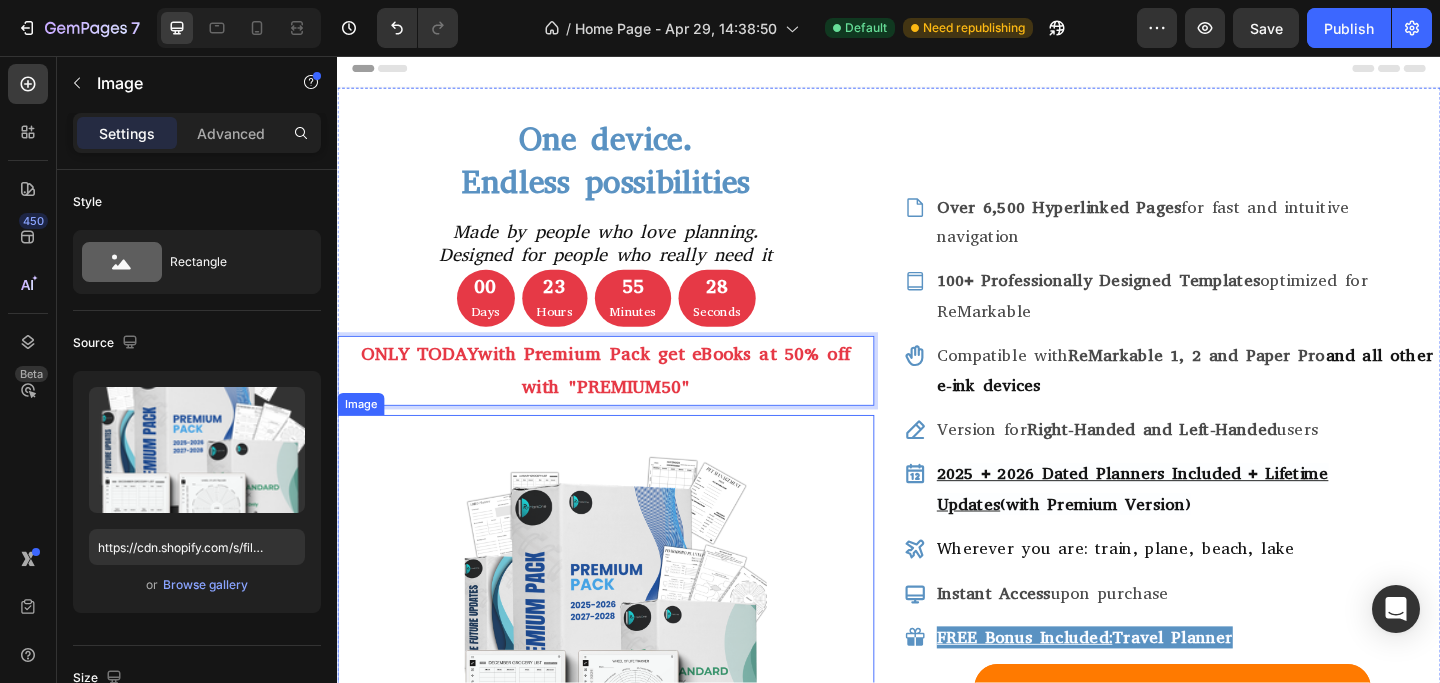 click at bounding box center [629, 666] 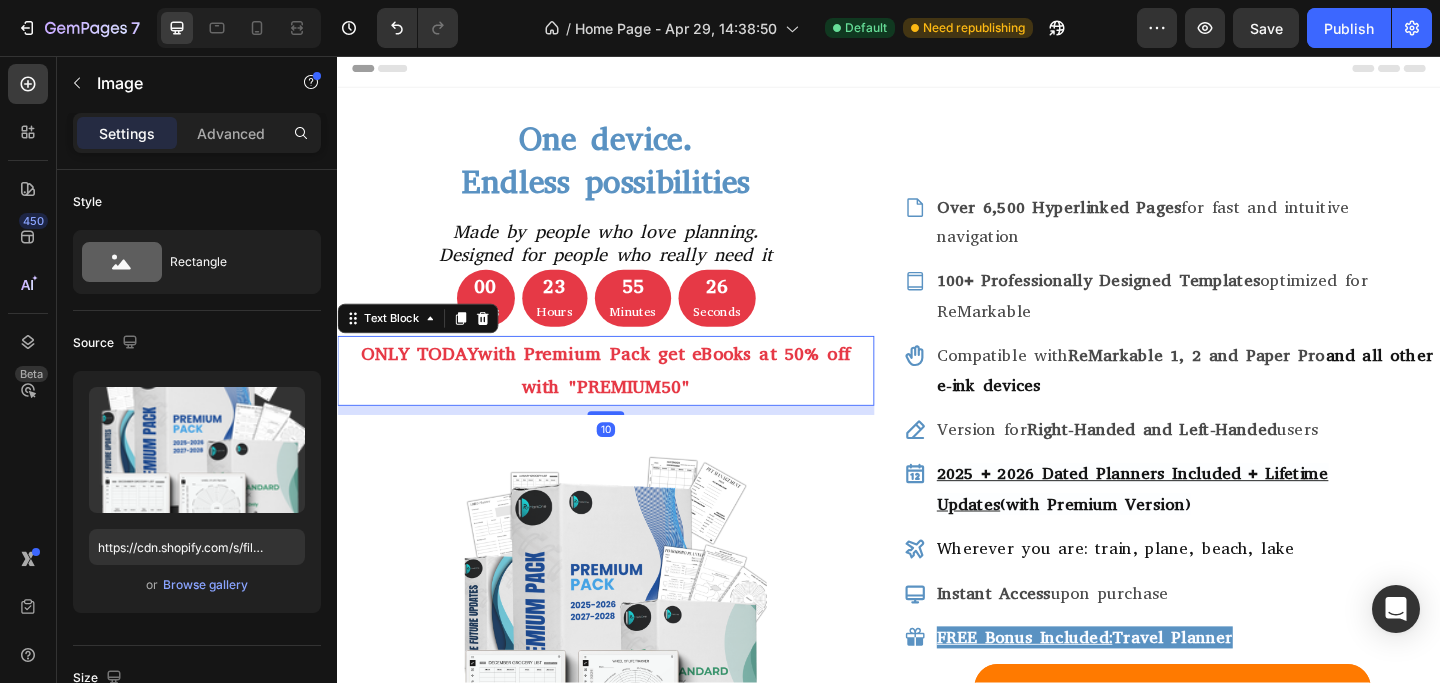 click on "ONLY TODAY  with Premium Pack get eBooks at 50% off with "PREMIUM50"" at bounding box center [629, 399] 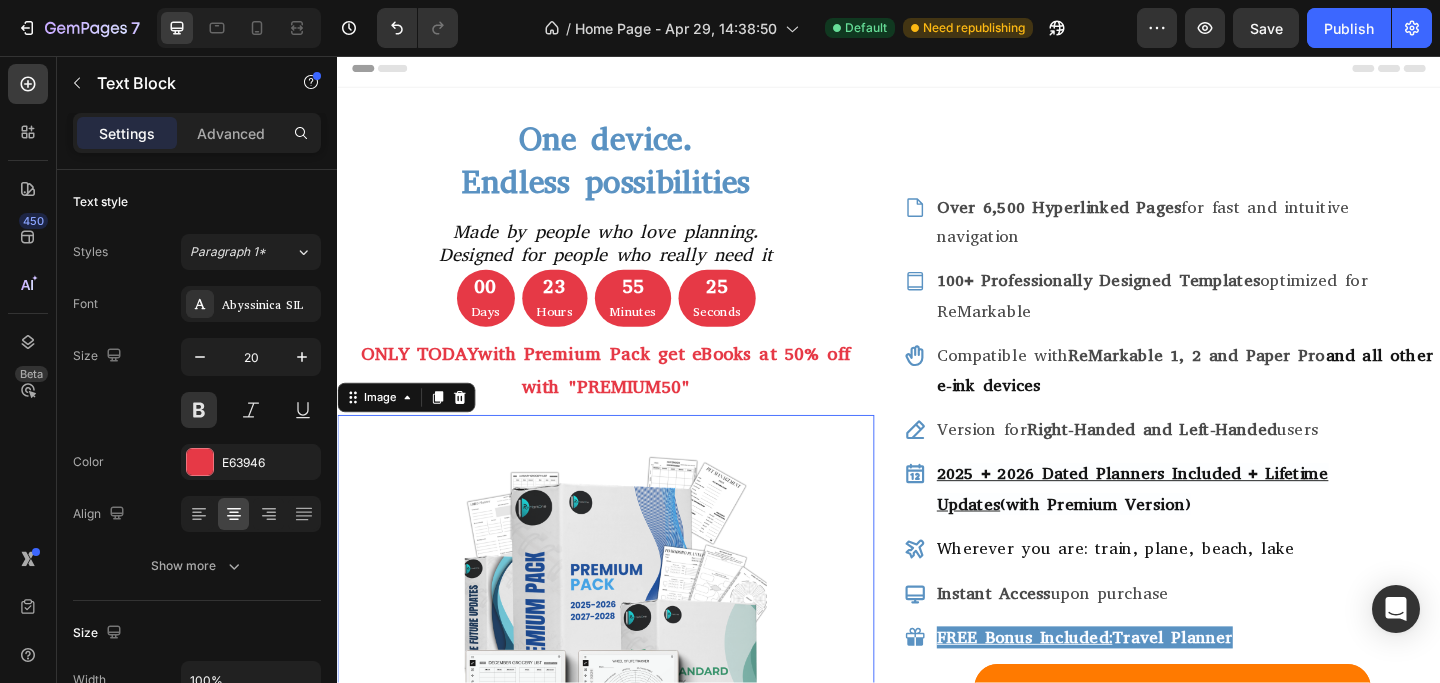click at bounding box center (629, 666) 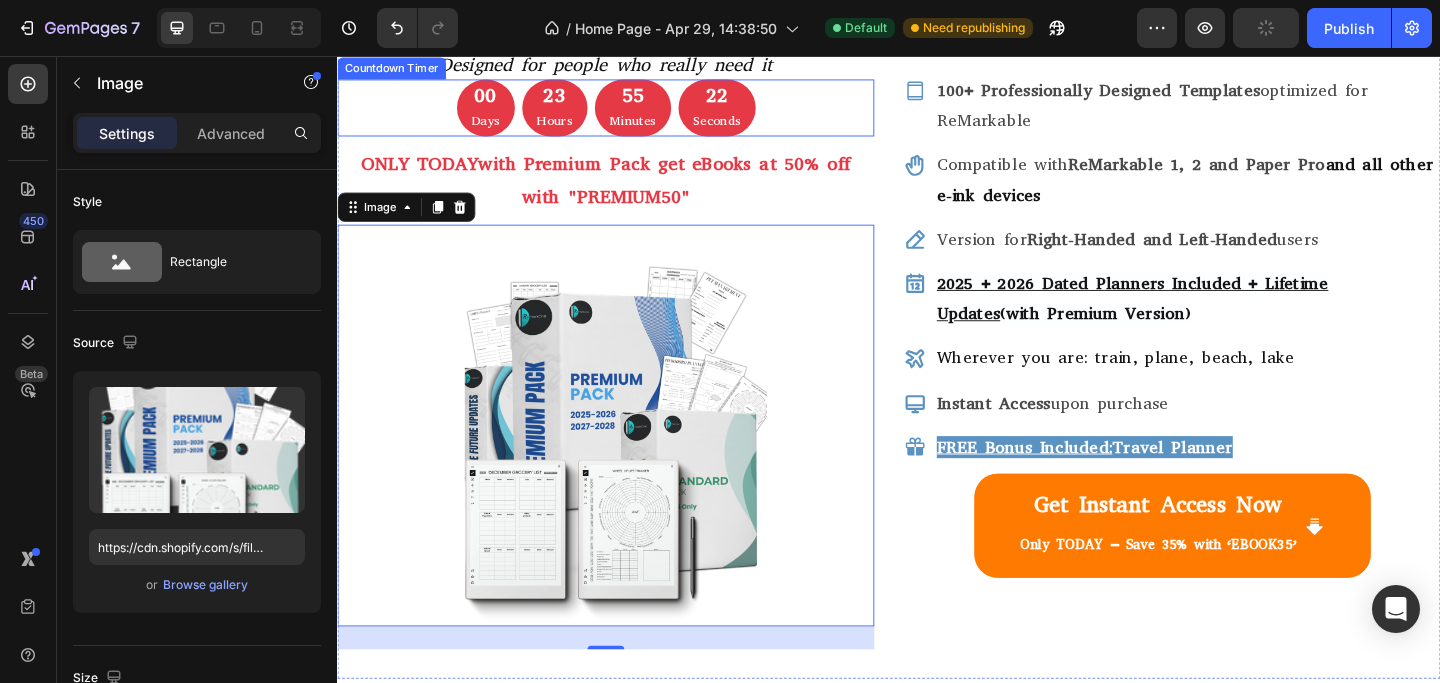 scroll, scrollTop: 240, scrollLeft: 0, axis: vertical 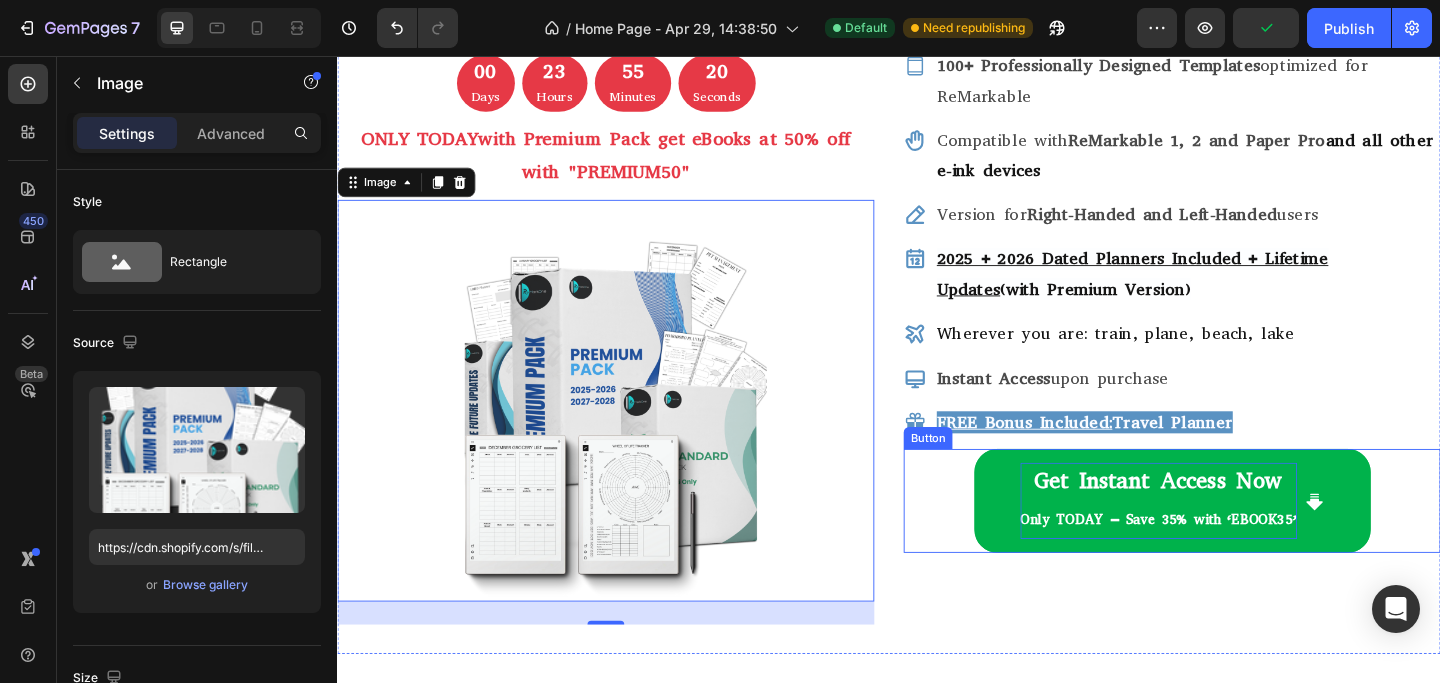 click on "Only TODAY – Save 35% with ‘EBOOK35’" at bounding box center (1230, 561) 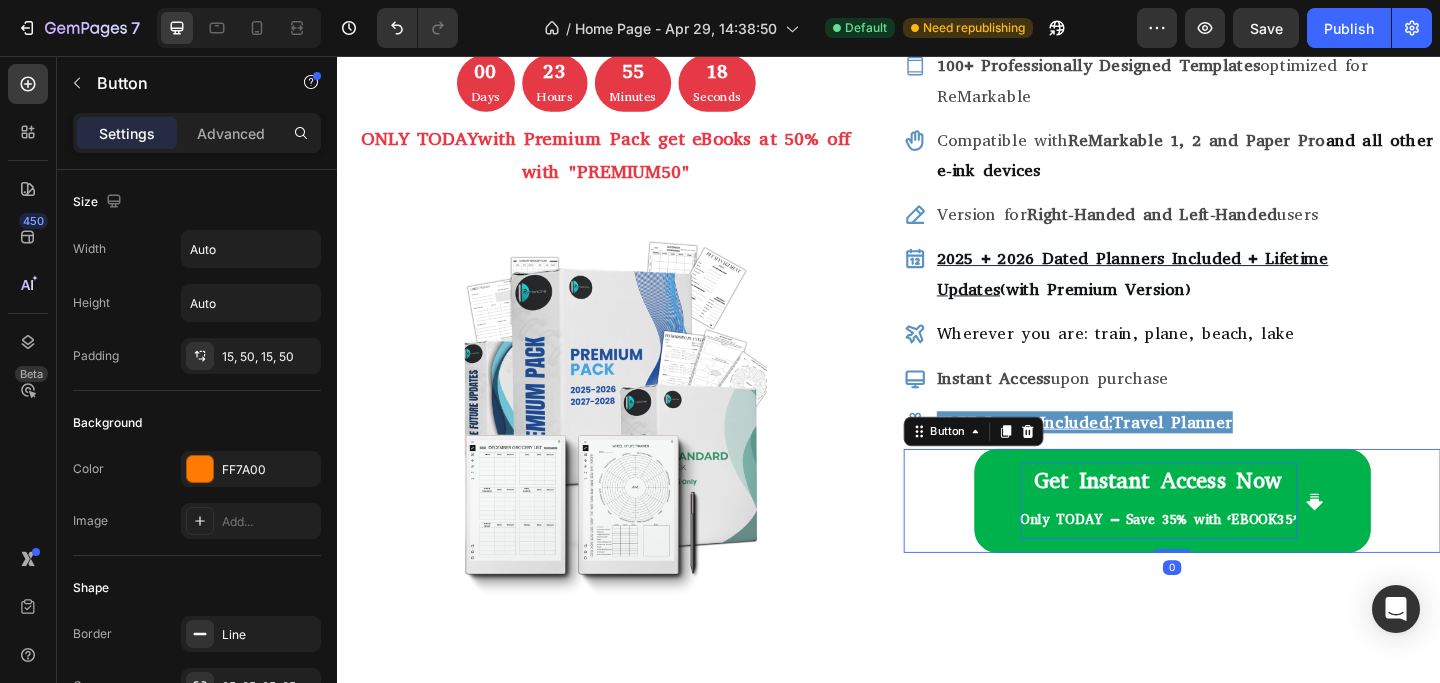 click on "Only TODAY – Save 35% with ‘EBOOK35’" at bounding box center (1230, 561) 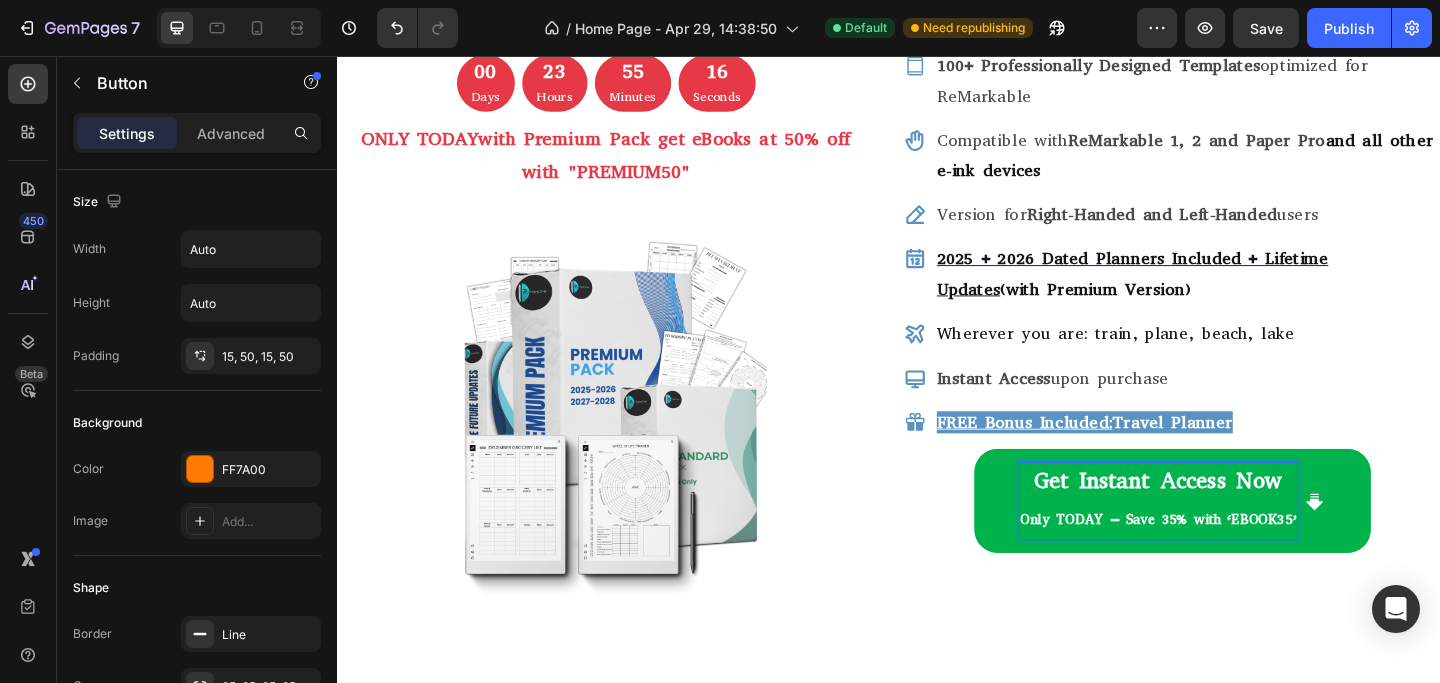 click on "Only TODAY – Save 35% with ‘EBOOK35’" at bounding box center [1230, 561] 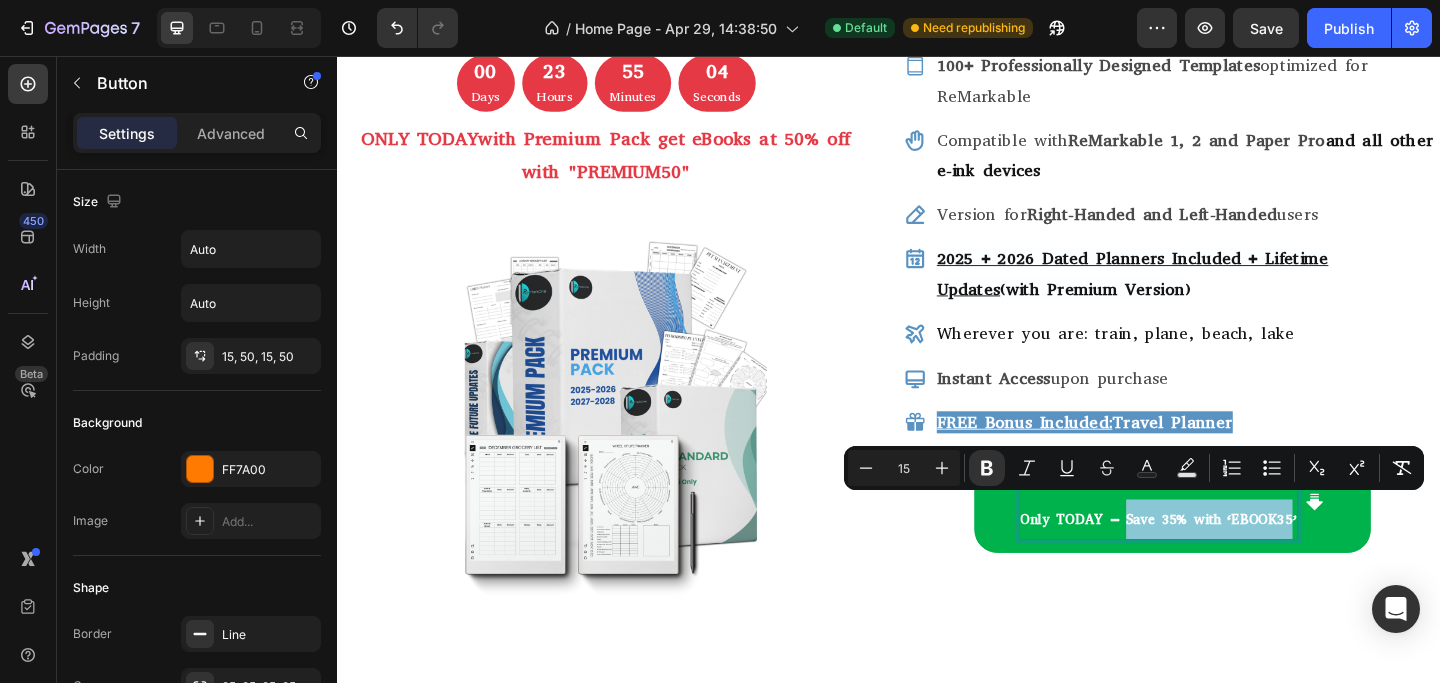 drag, startPoint x: 1193, startPoint y: 543, endPoint x: 1373, endPoint y: 537, distance: 180.09998 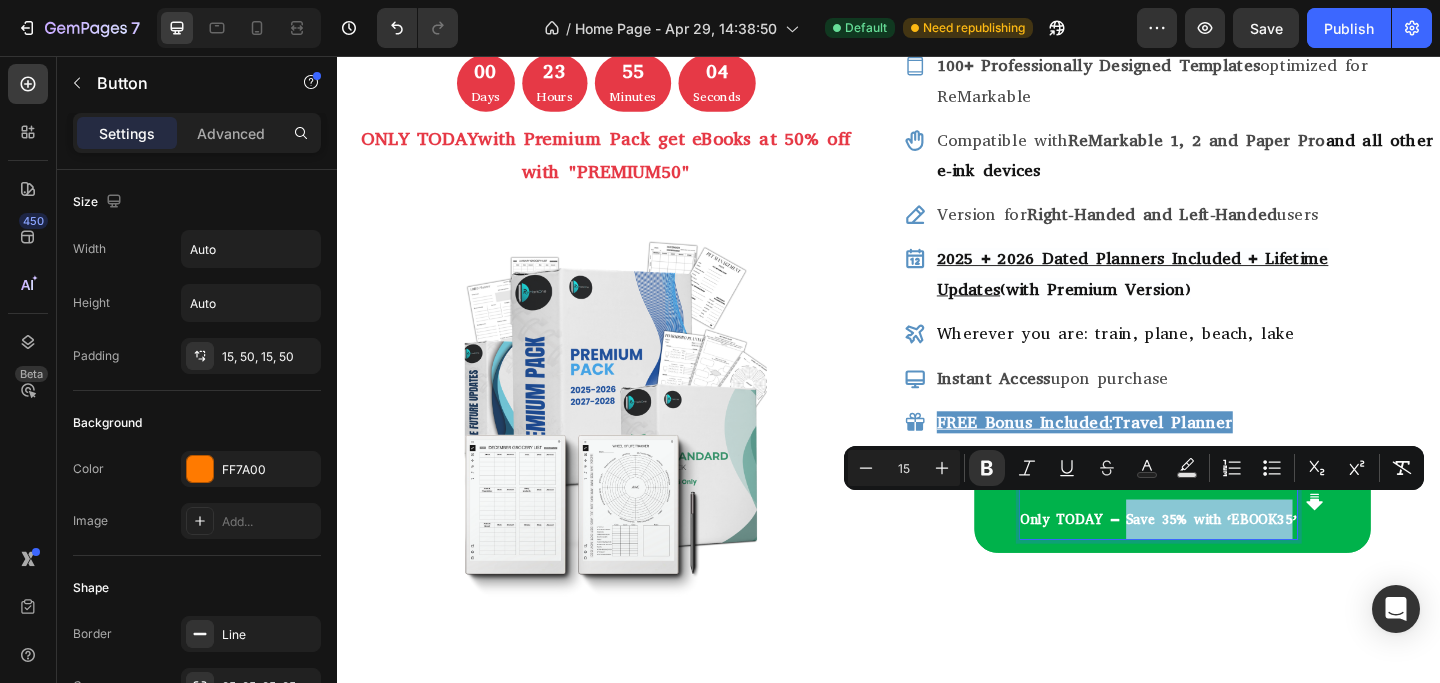click on "Only TODAY – Save 35% with ‘EBOOK35’" at bounding box center [1230, 561] 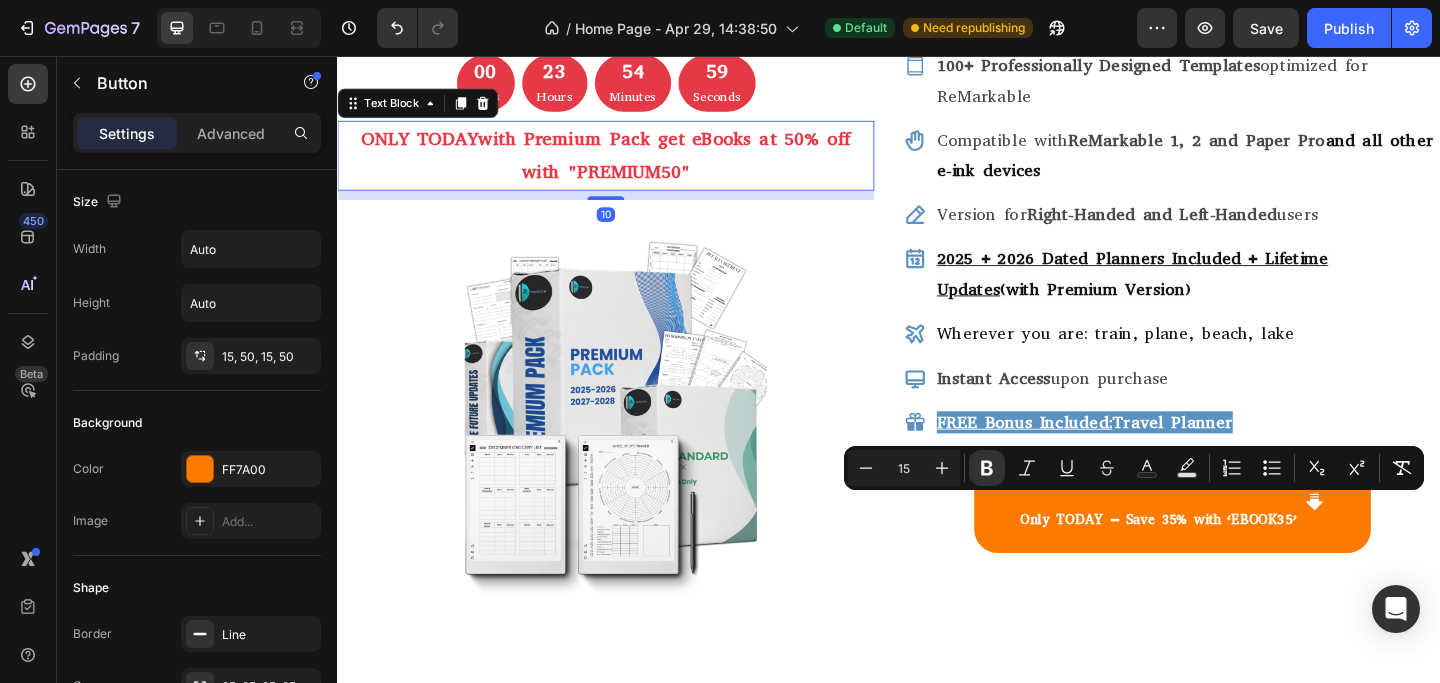 click on "ONLY TODAY  with Premium Pack get eBooks at 50% off with "PREMIUM50"" at bounding box center [629, 165] 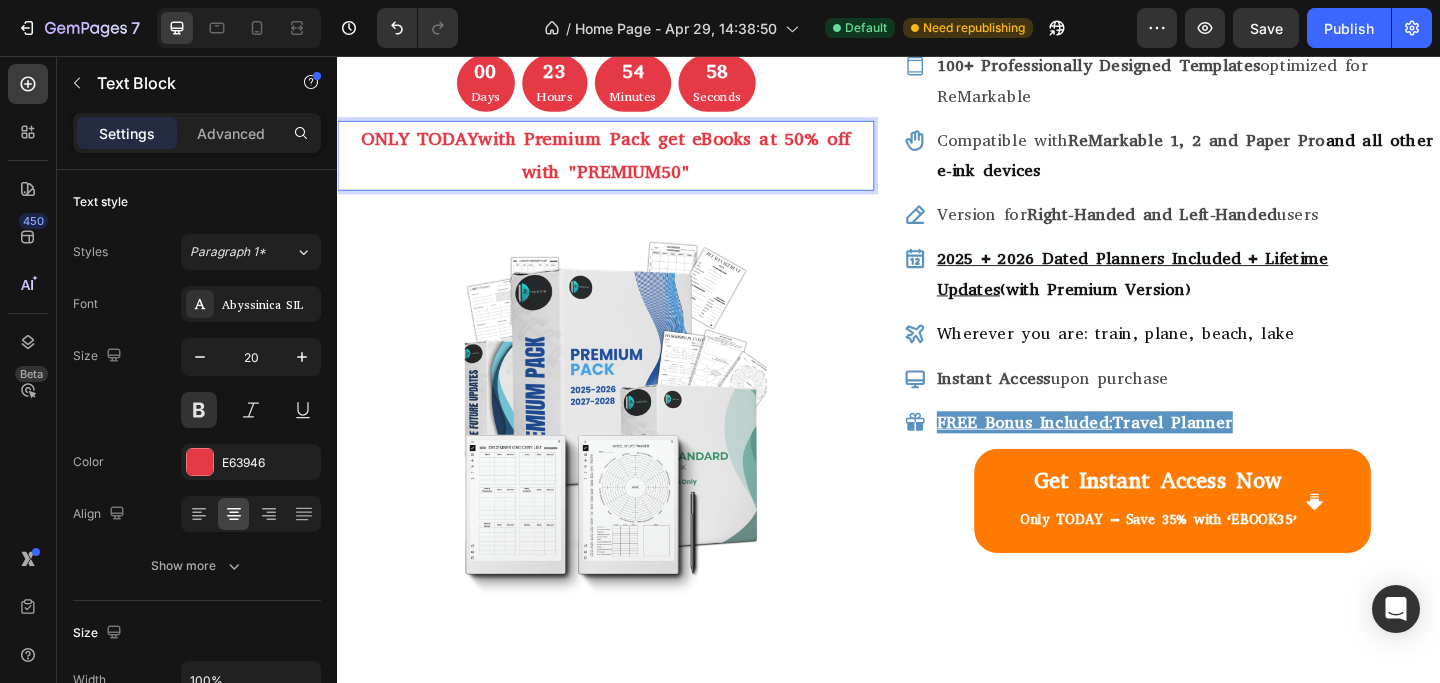 click on "ONLY TODAY  with Premium Pack get eBooks at 50% off with "PREMIUM50"" at bounding box center [629, 165] 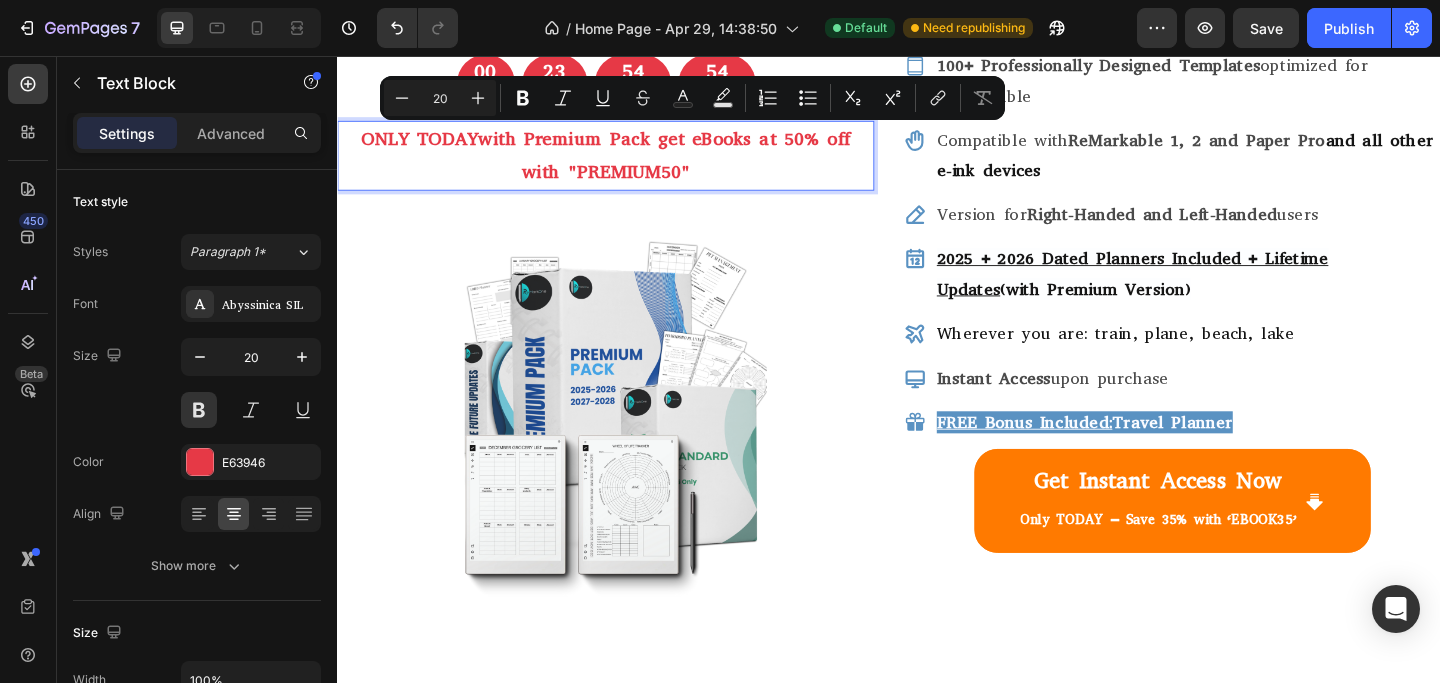 drag, startPoint x: 479, startPoint y: 150, endPoint x: 829, endPoint y: 181, distance: 351.37018 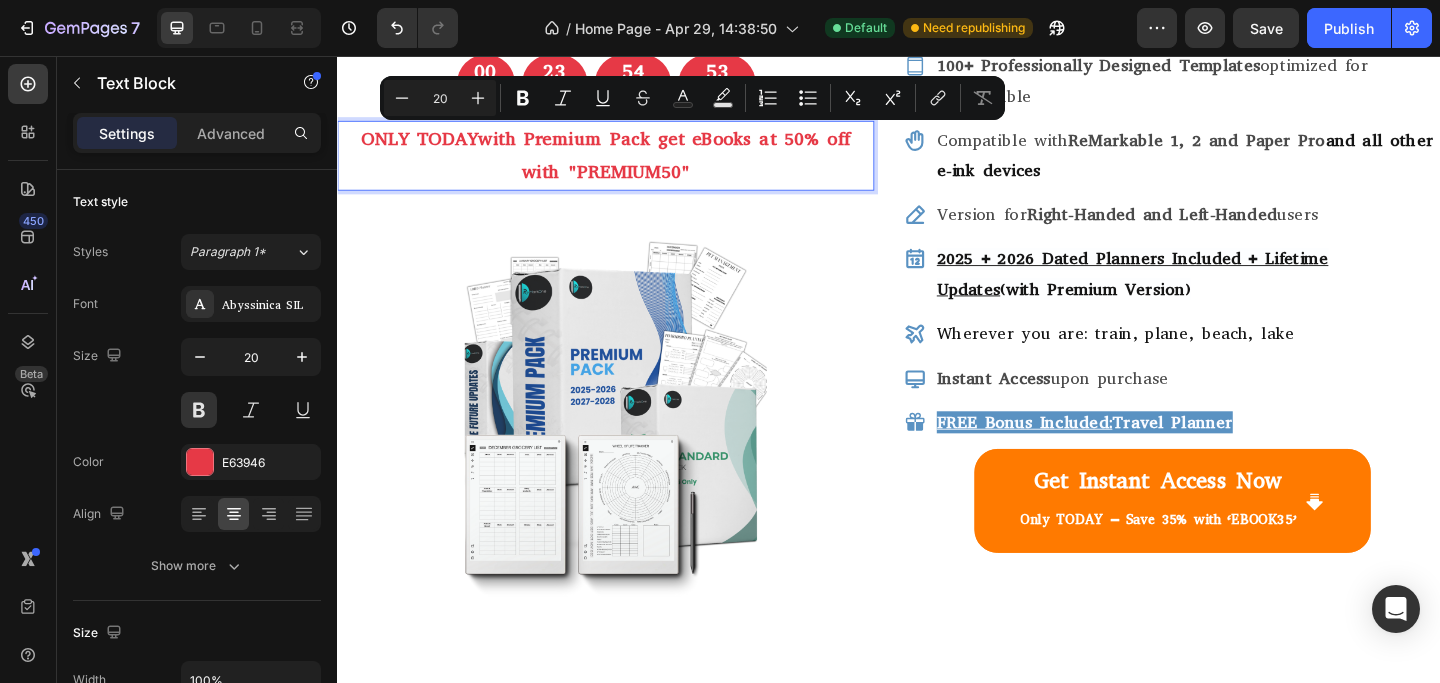 copy on "with Premium Pack get eBooks at 50% off with "PREMIUM50"" 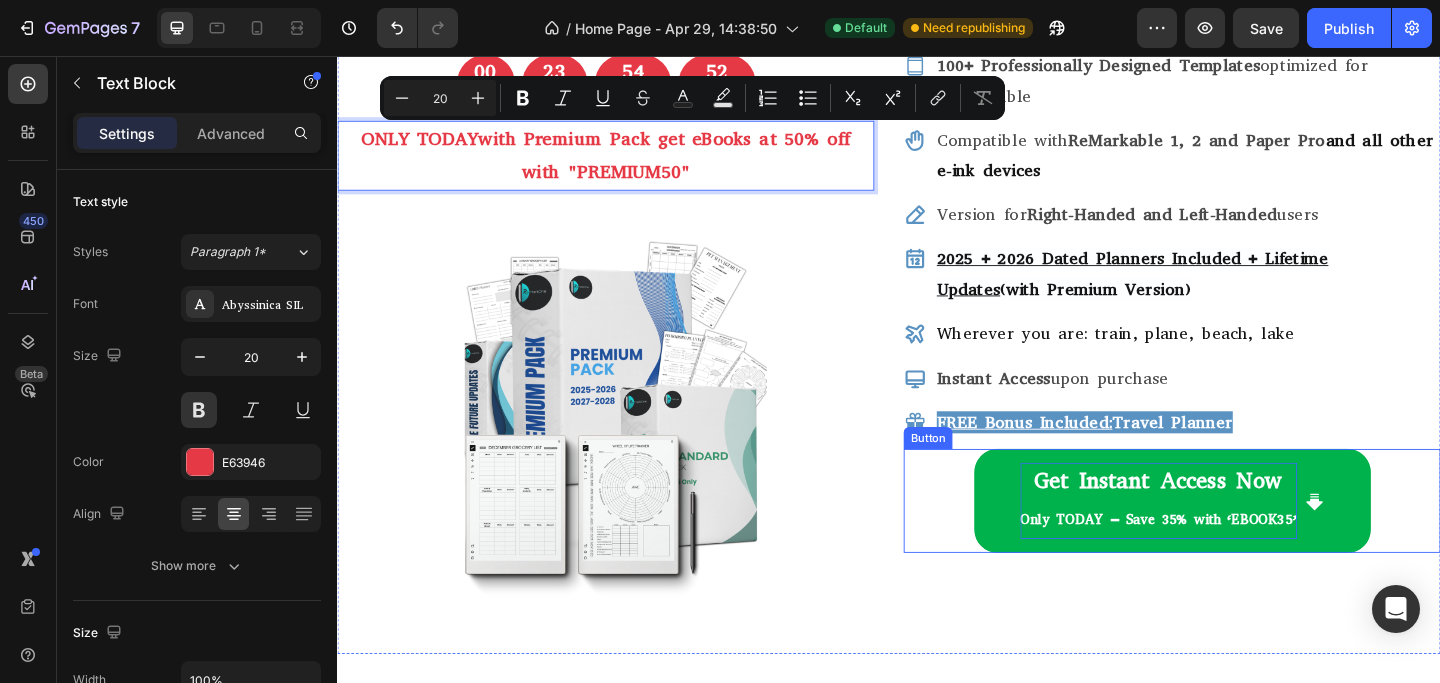 click on "Only TODAY – Save 35% with ‘EBOOK35’" at bounding box center (1230, 561) 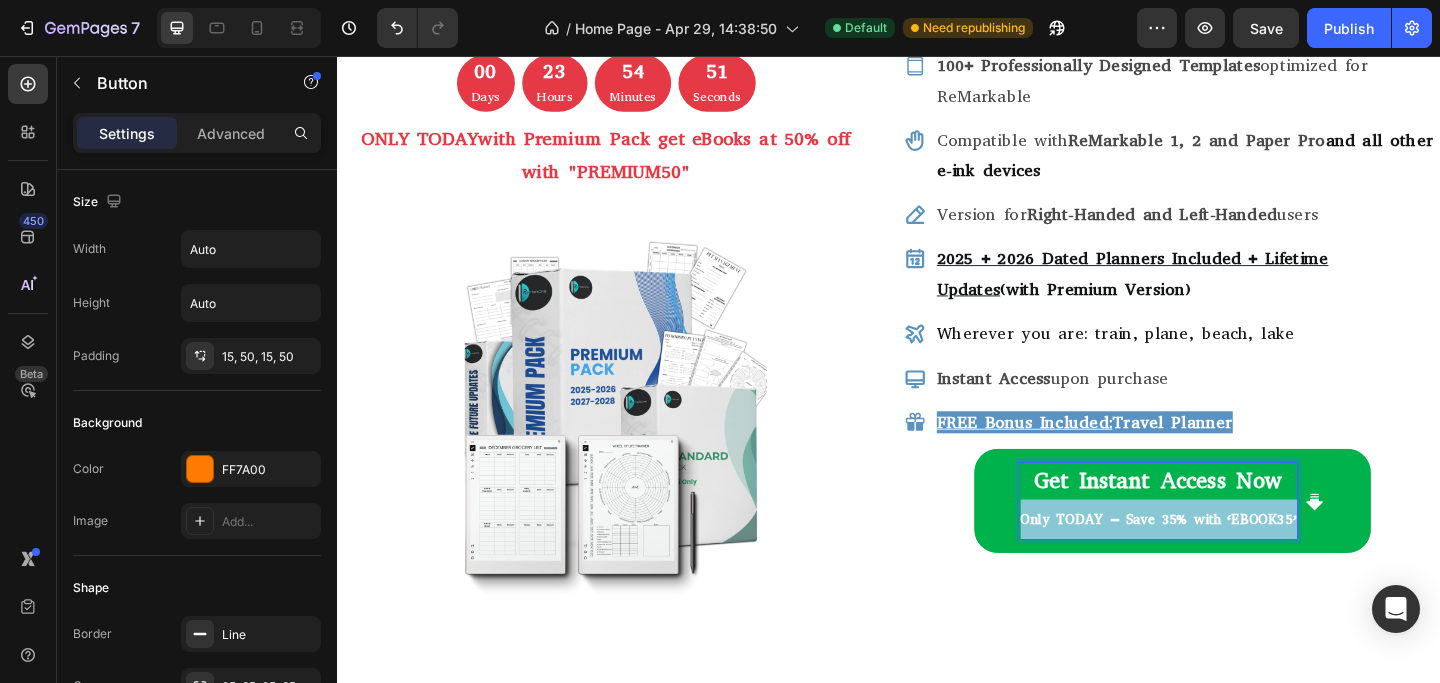 click on "Only TODAY – Save 35% with ‘EBOOK35’" at bounding box center [1230, 561] 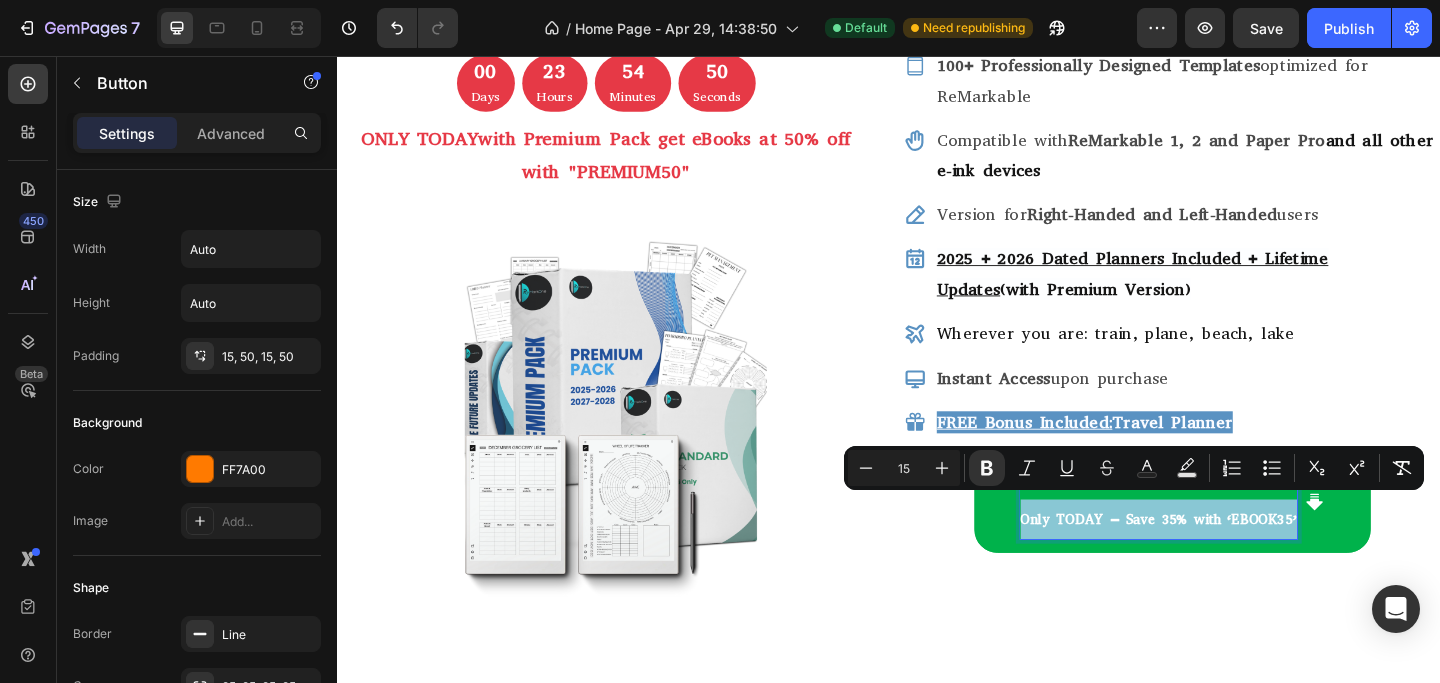 click on "Only TODAY – Save 35% with ‘EBOOK35’" at bounding box center [1230, 561] 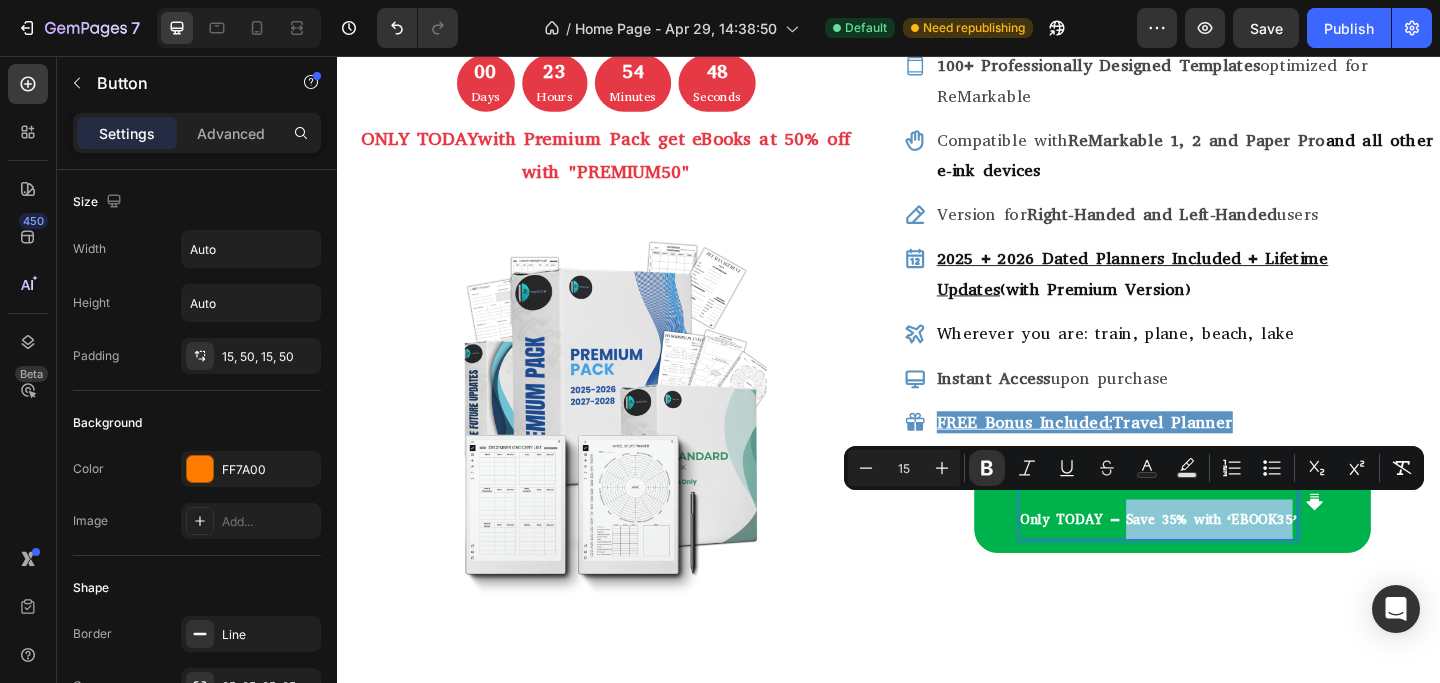 drag, startPoint x: 1191, startPoint y: 545, endPoint x: 1373, endPoint y: 550, distance: 182.06866 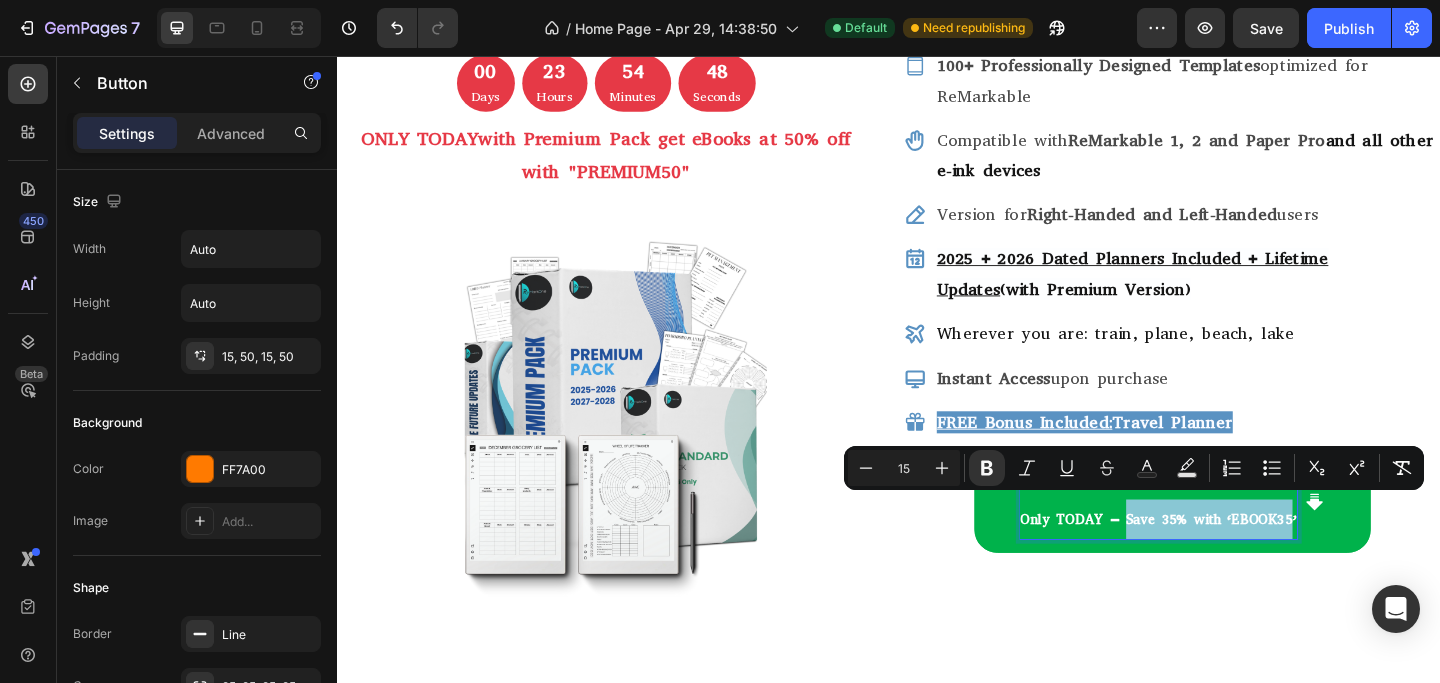 click on "Only TODAY – Save 35% with ‘EBOOK35’" at bounding box center (1230, 561) 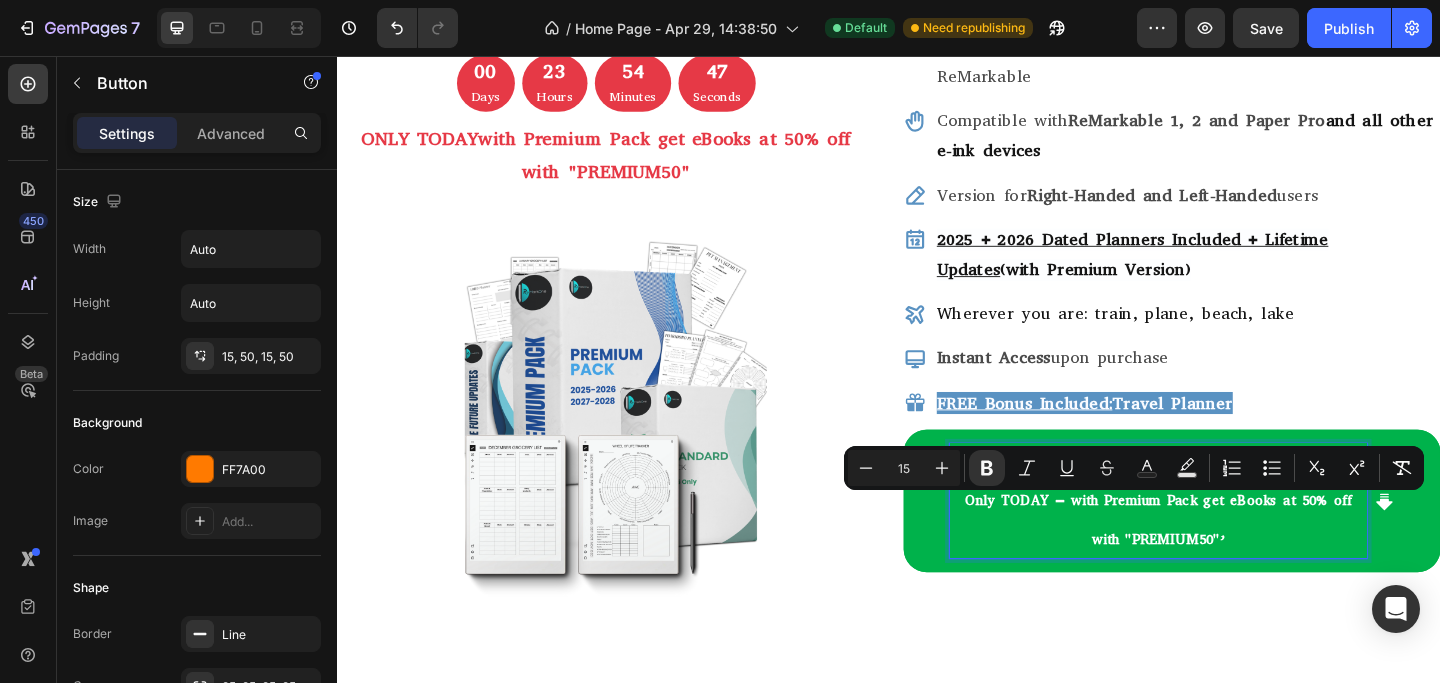 scroll, scrollTop: 219, scrollLeft: 0, axis: vertical 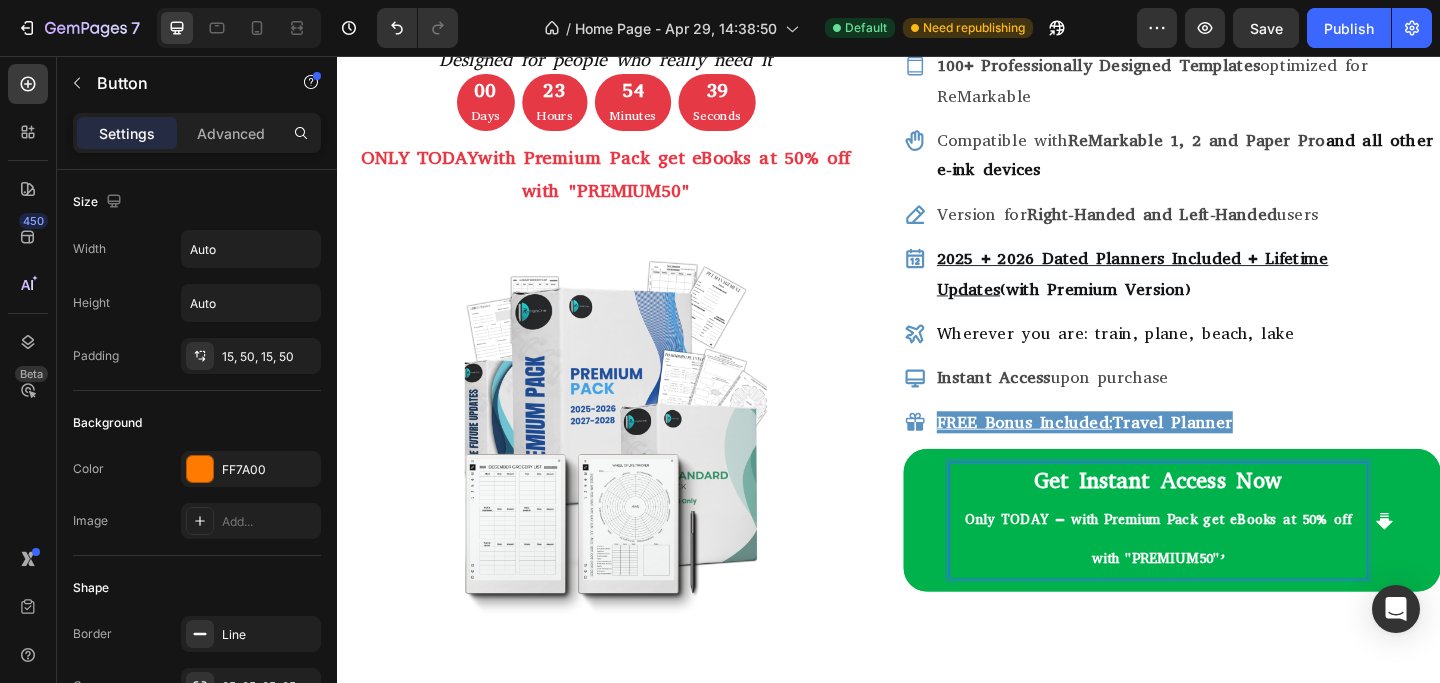 click on "Get Instant Access Now Only TODAY – with Premium Pack get eBooks at 50% off with "PREMIUM50"’" at bounding box center [1230, 561] 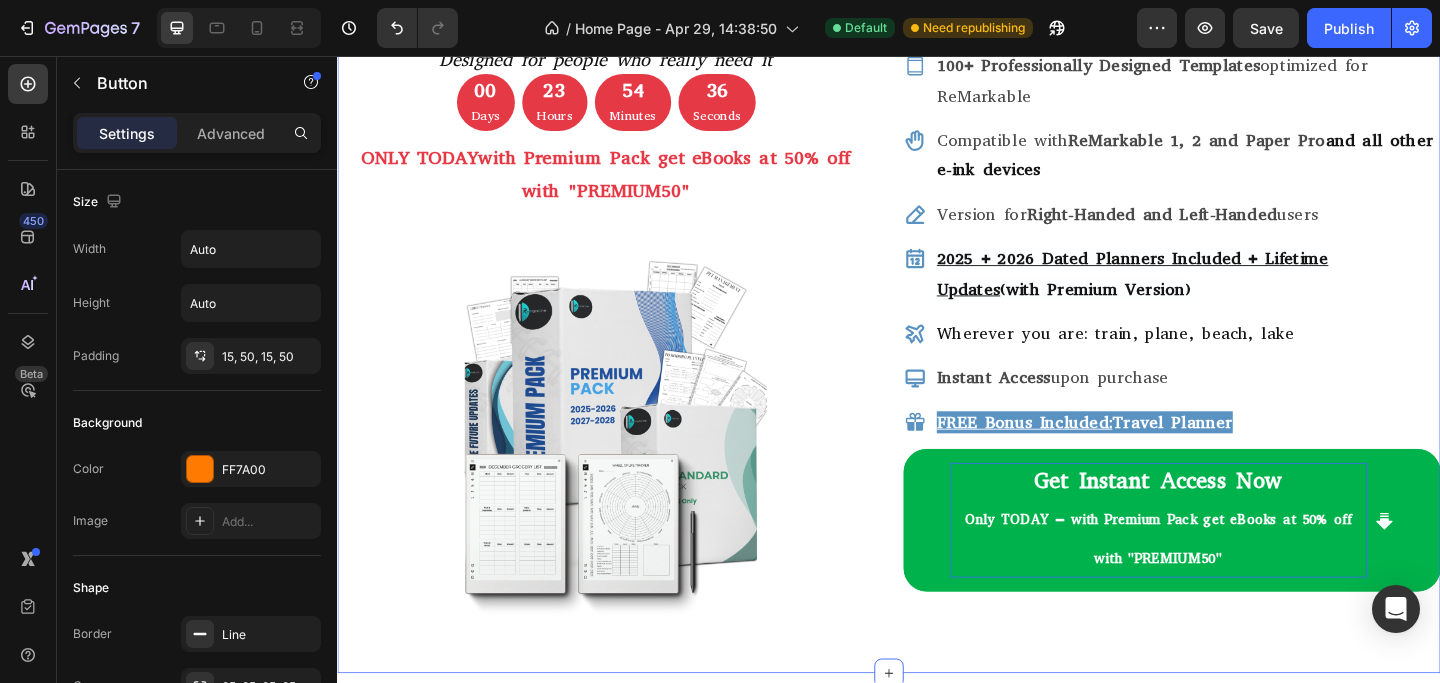 click on "Over 6,500 Hyperlinked Pages  for fast and intuitive navigation
100+ Professionally Designed Templates  optimized for ReMarkable
Compatible with  ReMarkable 1, 2 and Paper Pro  and all other e-ink devices
Version for  Right-Handed and Left-Handed  users
2025 + 2026 Dated Planners Included + Lifetime Updates  (with Premium Version)
Wherever you are: train, plane, beach, lake
Instant Access  upon purchase
FREE Bonus Included:  Travel Planner  Item List
Get Instant Access Now Only TODAY – with Premium Pack get eBooks at 50% off with "PREMIUM50" Button" at bounding box center [1245, 303] 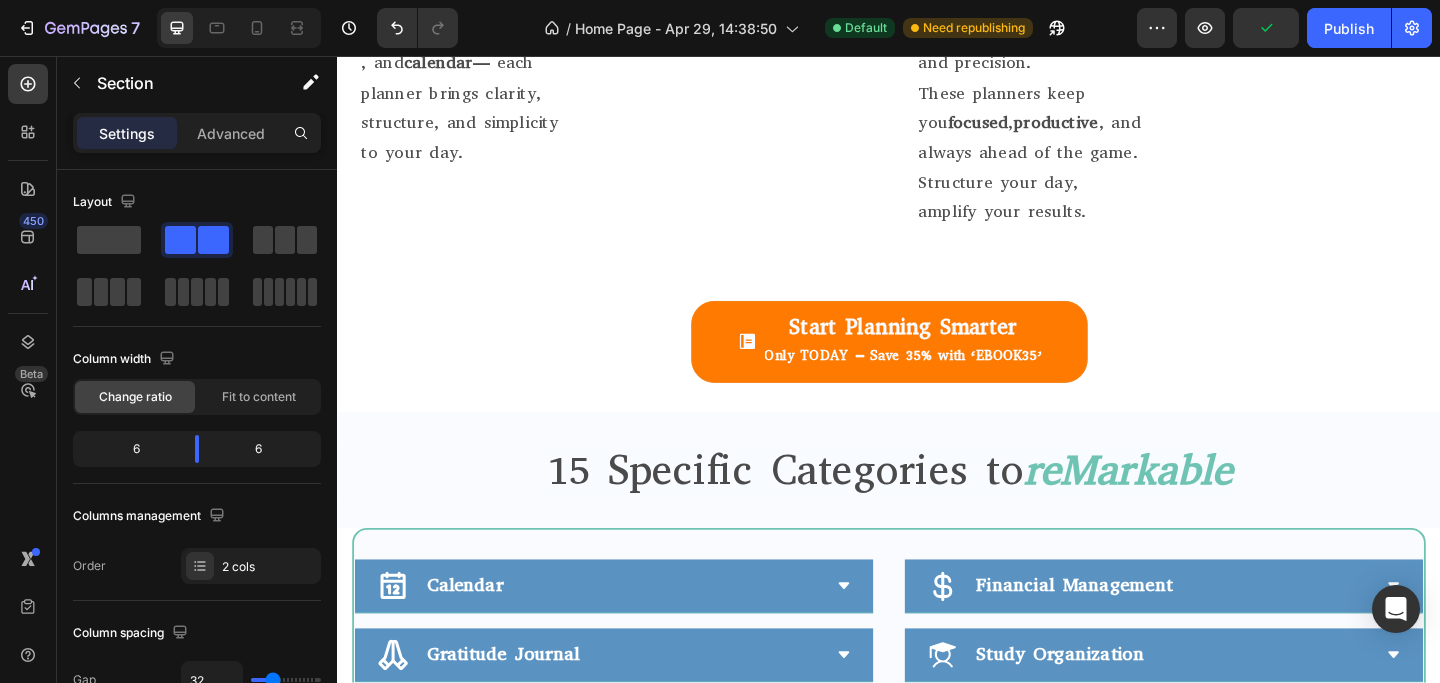 scroll, scrollTop: 1129, scrollLeft: 0, axis: vertical 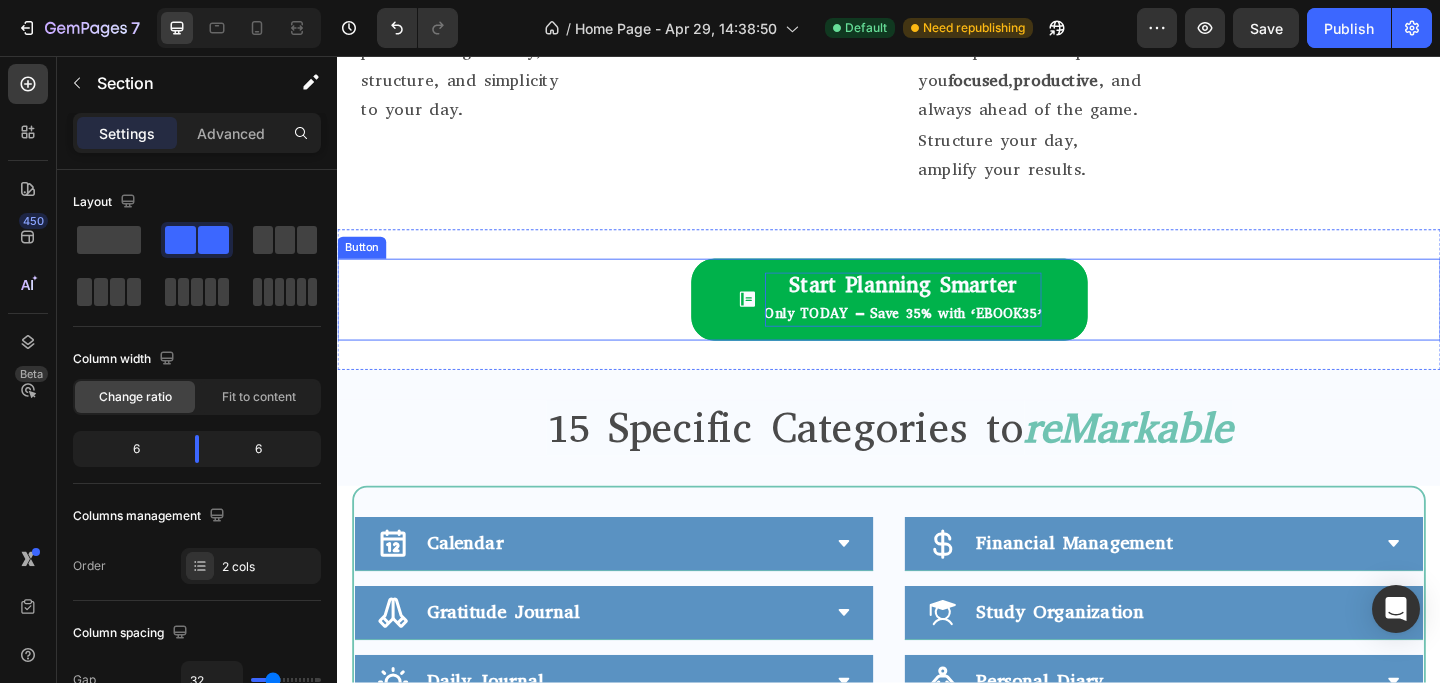 click on "Only TODAY – Save 35% with ‘EBOOK35’" at bounding box center (952, 336) 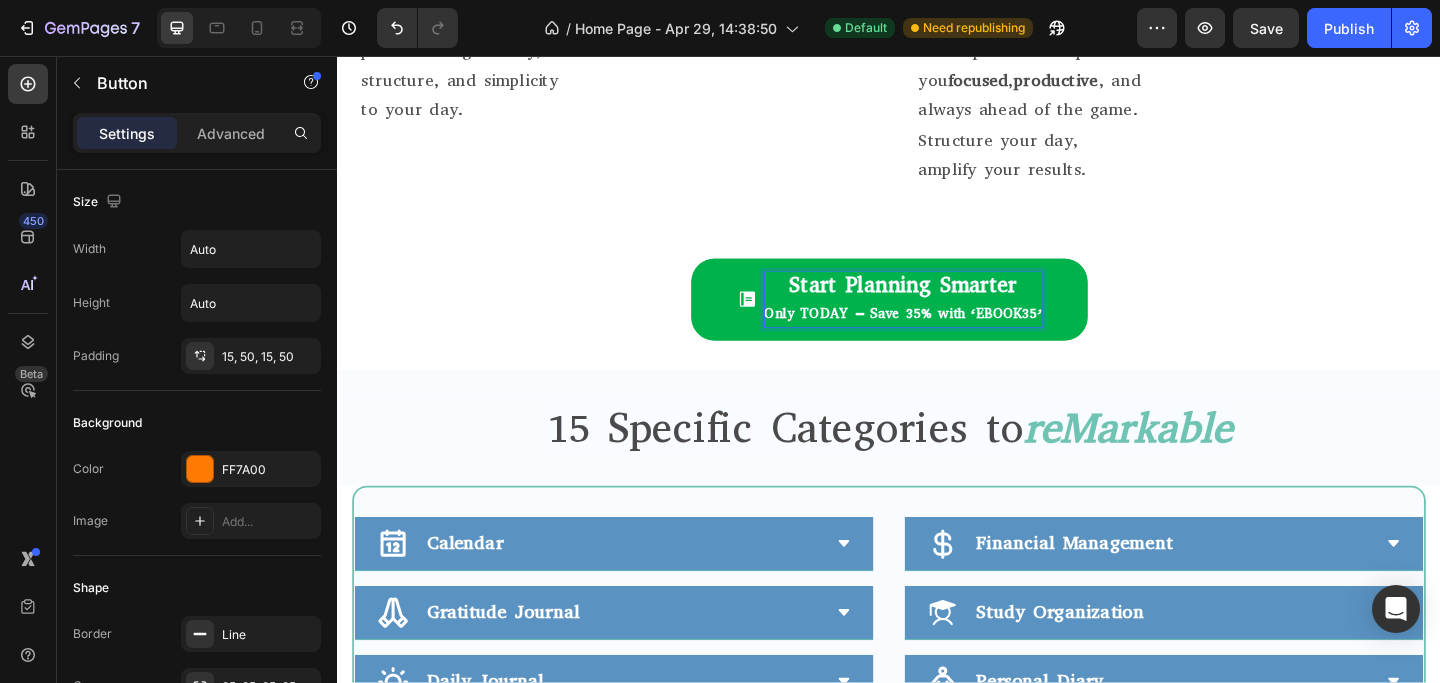 click on "Only TODAY – Save 35% with ‘EBOOK35’" at bounding box center (952, 336) 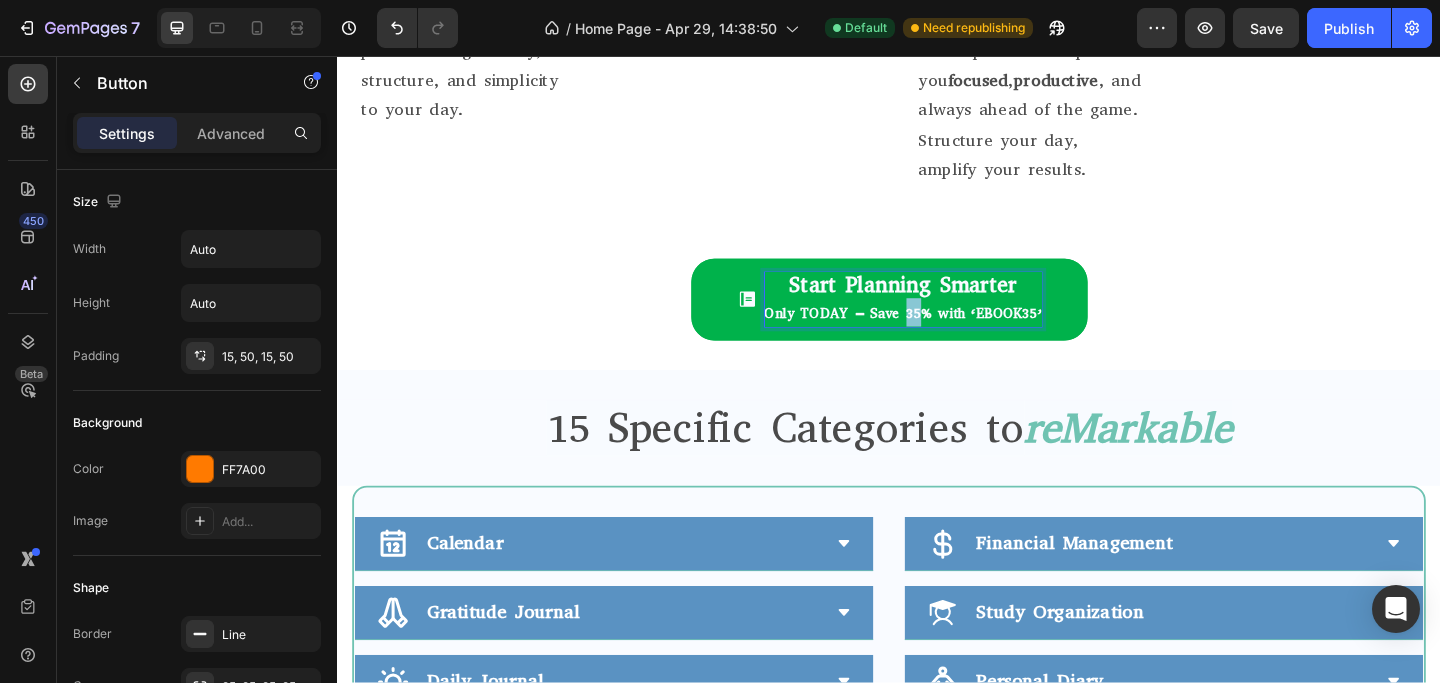 click on "Only TODAY – Save 35% with ‘EBOOK35’" at bounding box center (952, 336) 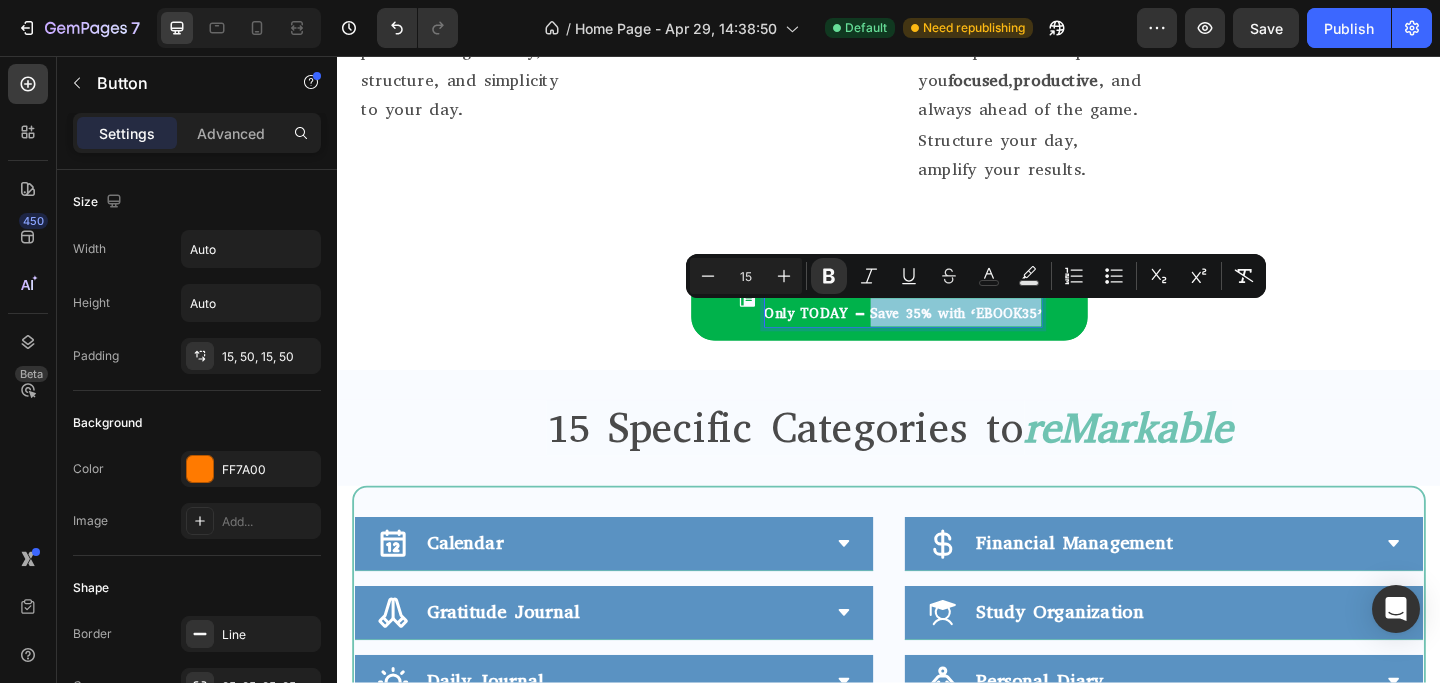 drag, startPoint x: 914, startPoint y: 335, endPoint x: 1105, endPoint y: 333, distance: 191.01047 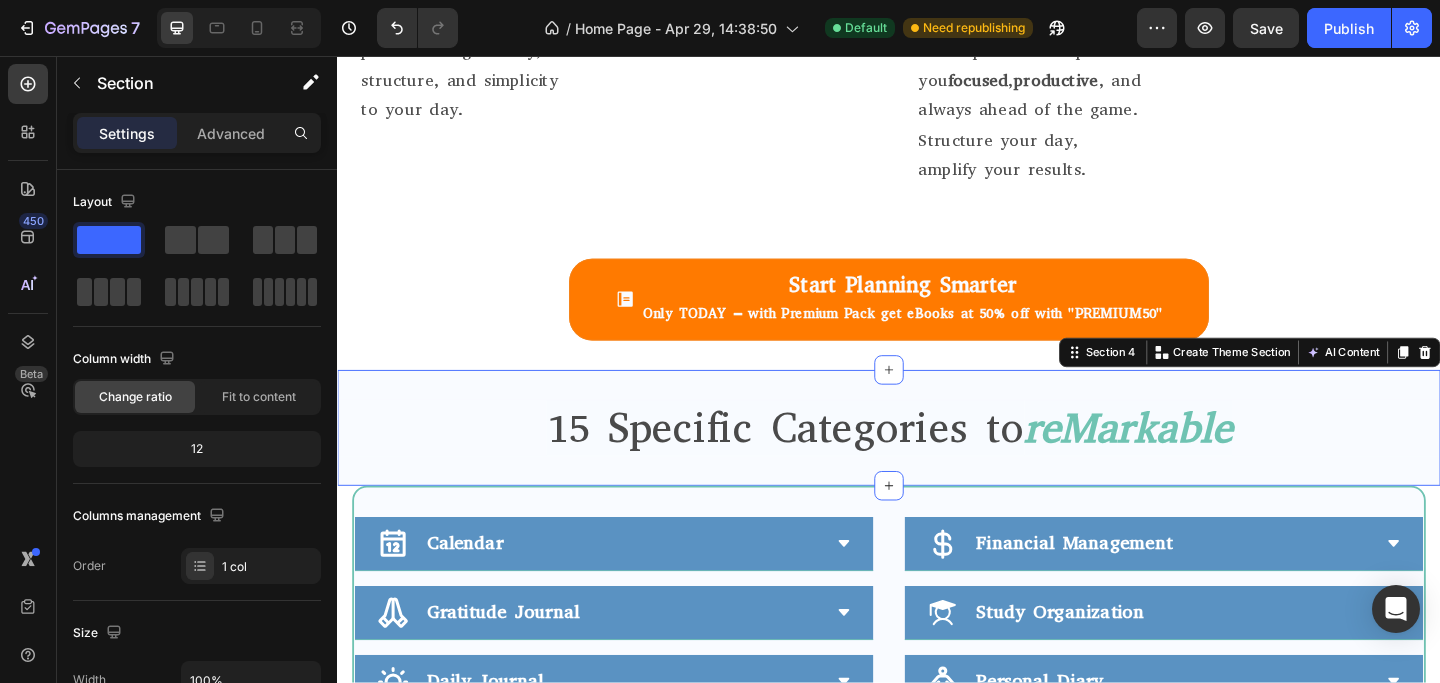 click on "15 Specific Categories to  reMarkable Heading Section 4   You can create reusable sections Create Theme Section AI Content Write with GemAI What would you like to describe here? Tone and Voice Persuasive Product Family flow: organizing life with kids without losing your mind Show more Generate" at bounding box center (937, 461) 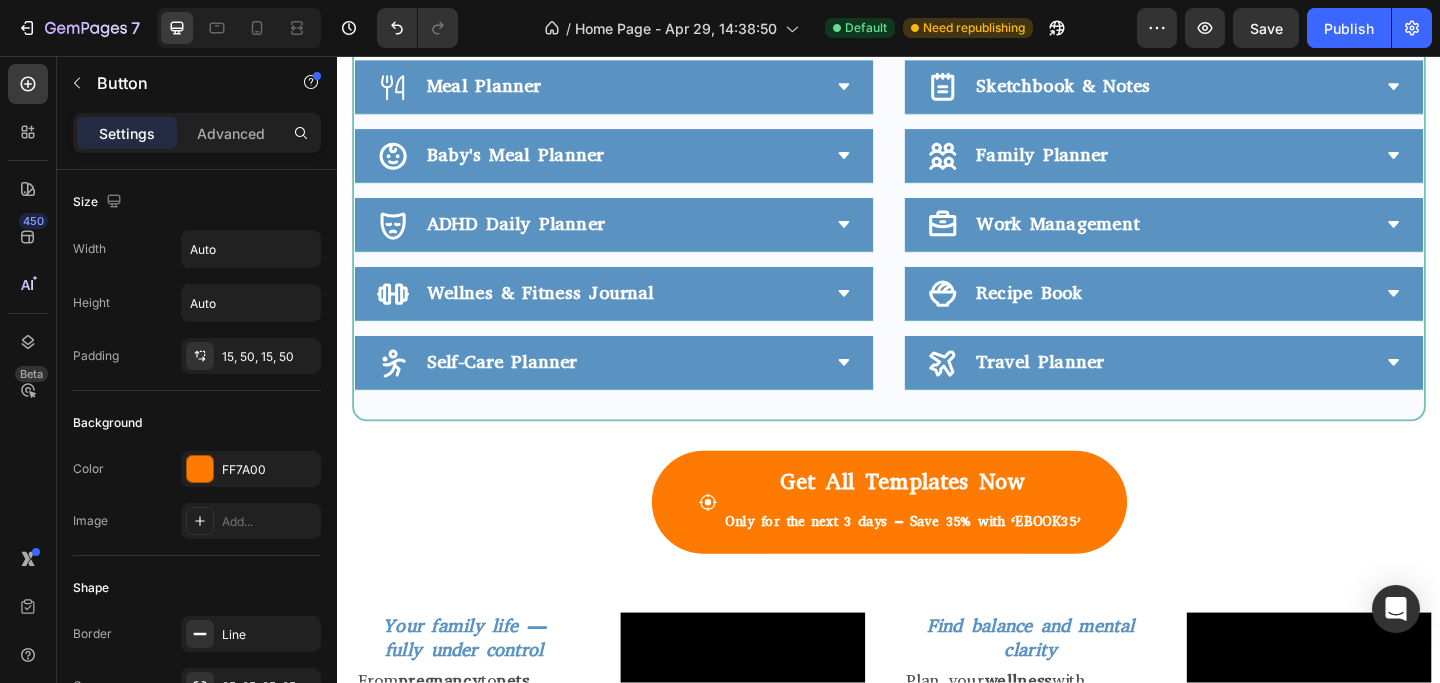scroll, scrollTop: 2031, scrollLeft: 0, axis: vertical 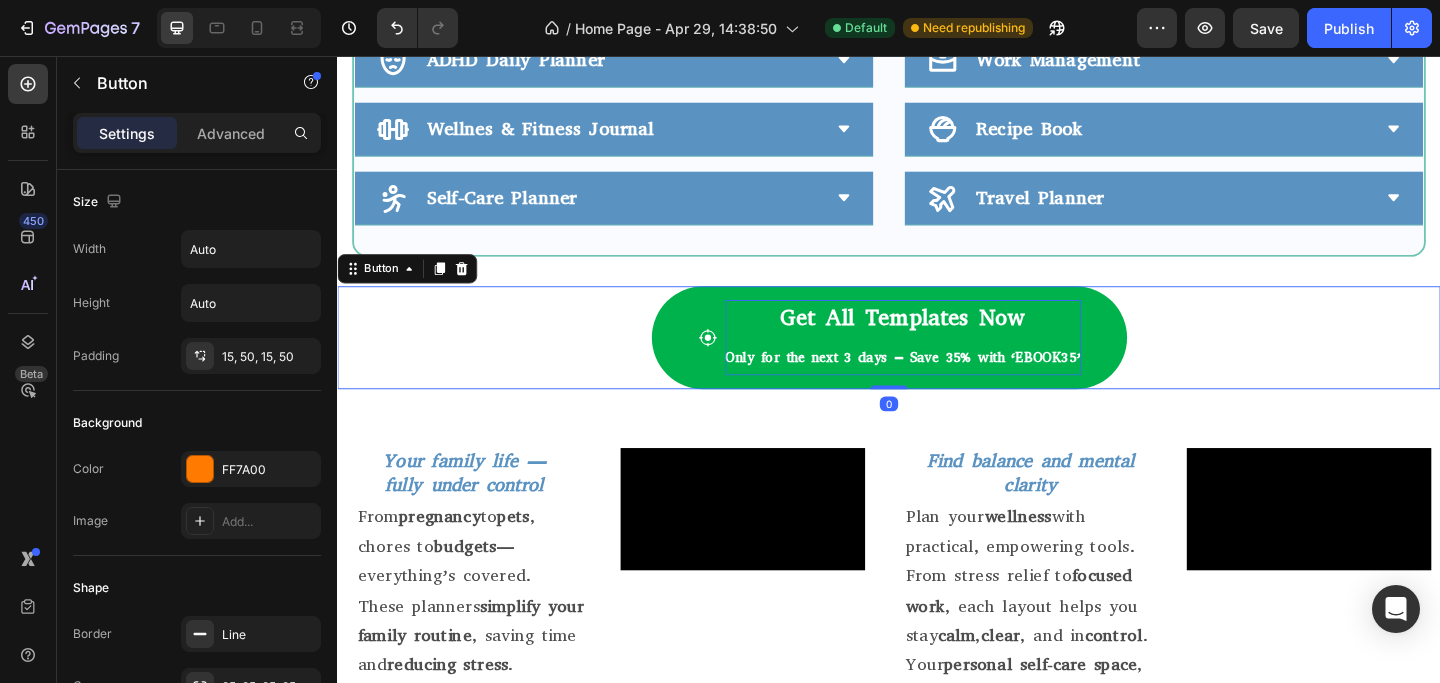 click on "Get All Templates Now Only for the next 3 days – Save 35% with ‘EBOOK35’" at bounding box center [952, 363] 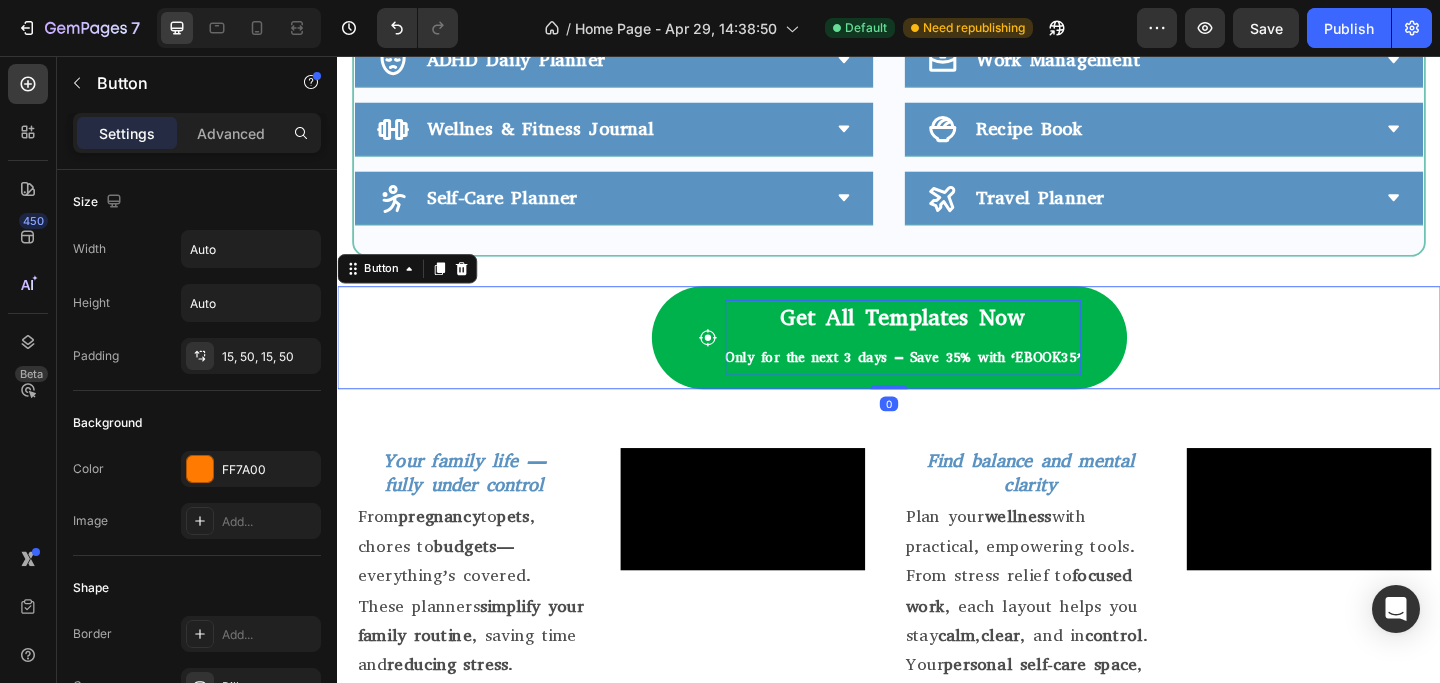 click on "Only for the next 3 days – Save 35% with ‘EBOOK35’" at bounding box center (952, 384) 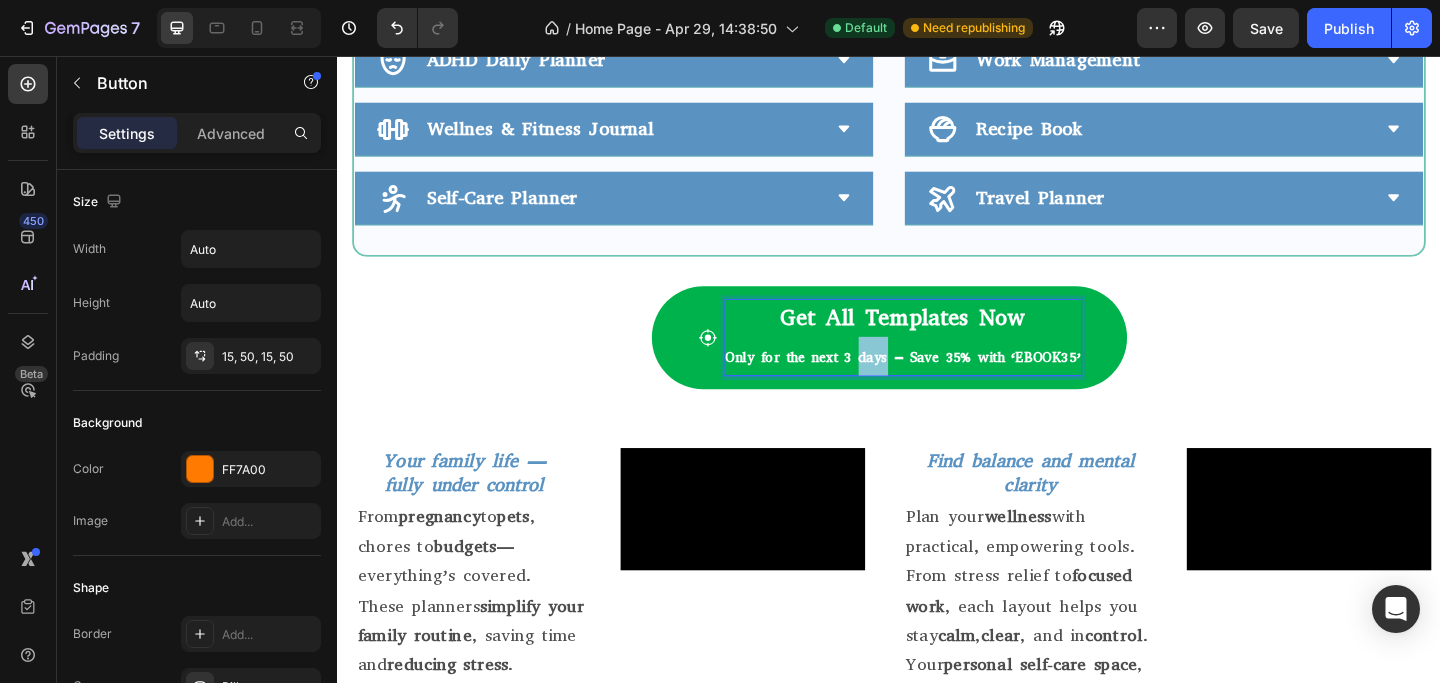 click on "Only for the next 3 days – Save 35% with ‘EBOOK35’" at bounding box center [952, 384] 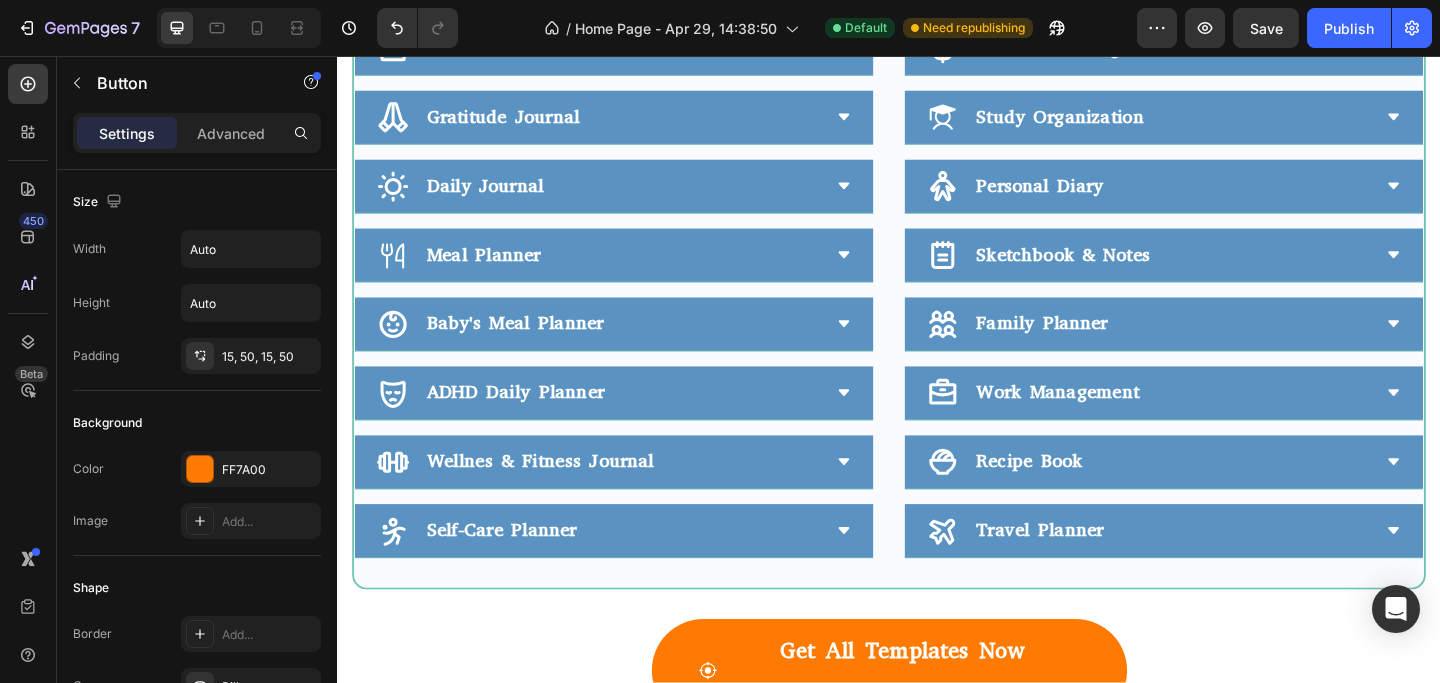scroll, scrollTop: 2046, scrollLeft: 0, axis: vertical 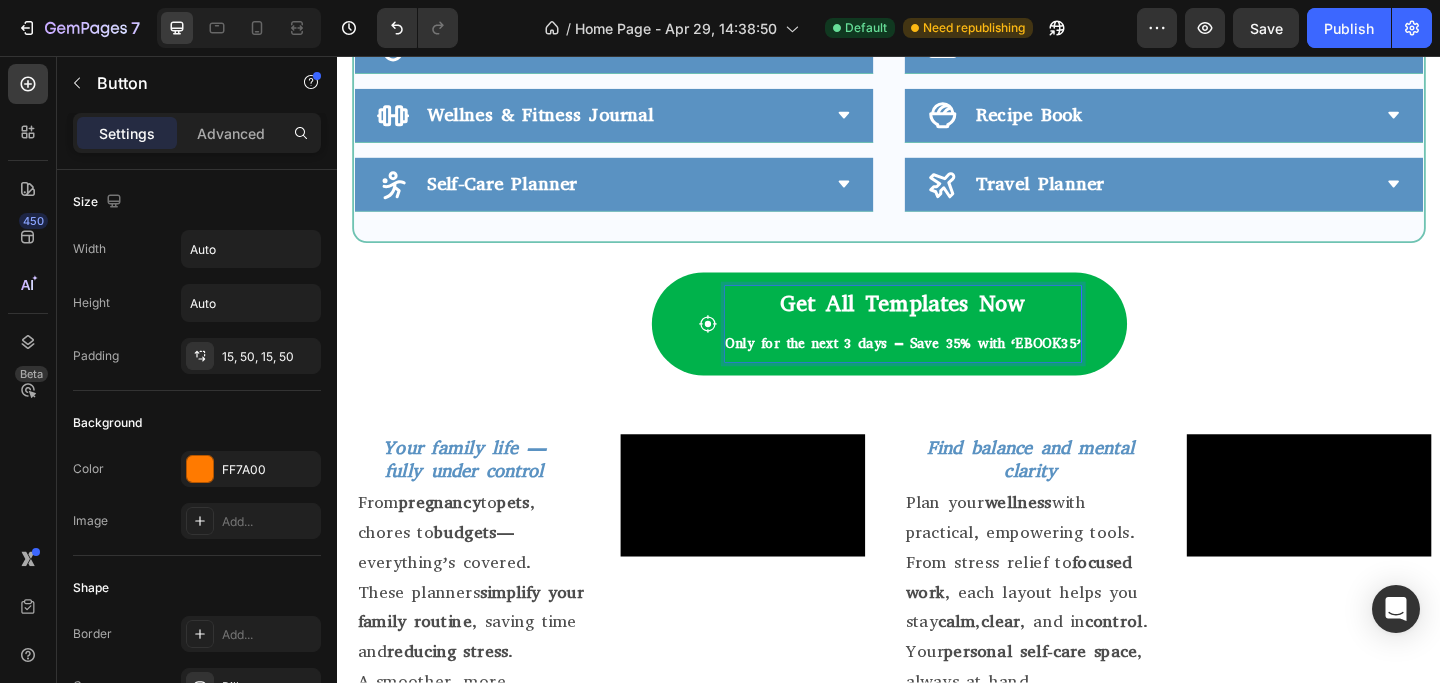 click on "Only for the next 3 days – Save 35% with ‘EBOOK35’" at bounding box center [952, 369] 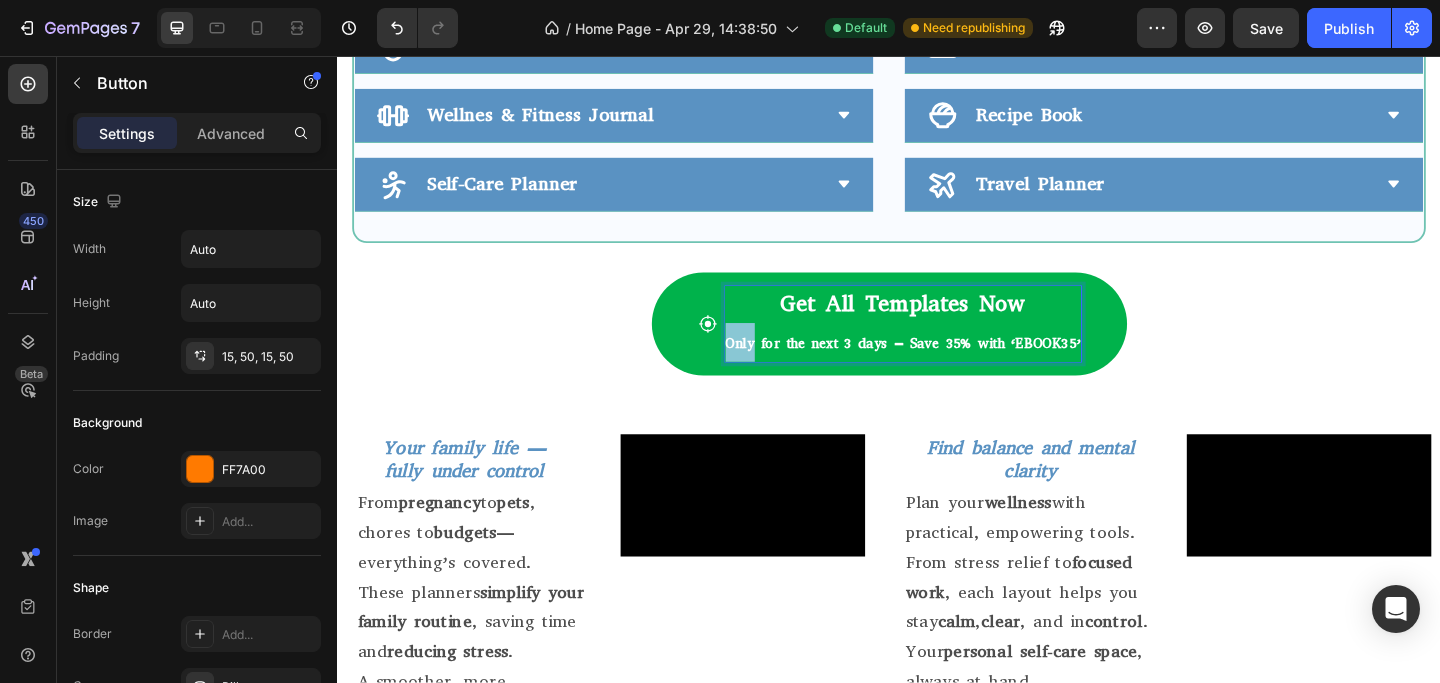 click on "Only for the next 3 days – Save 35% with ‘EBOOK35’" at bounding box center (952, 369) 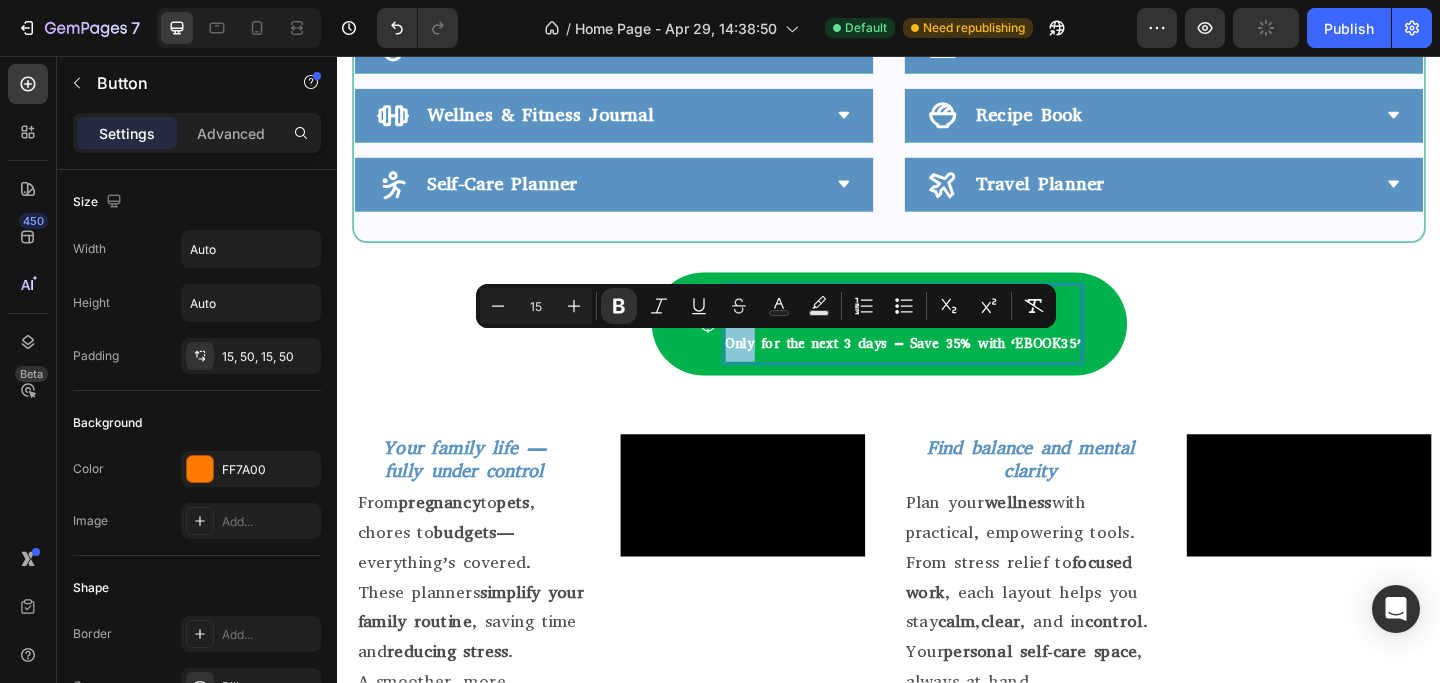 click on "Only for the next 3 days – Save 35% with ‘EBOOK35’" at bounding box center (952, 369) 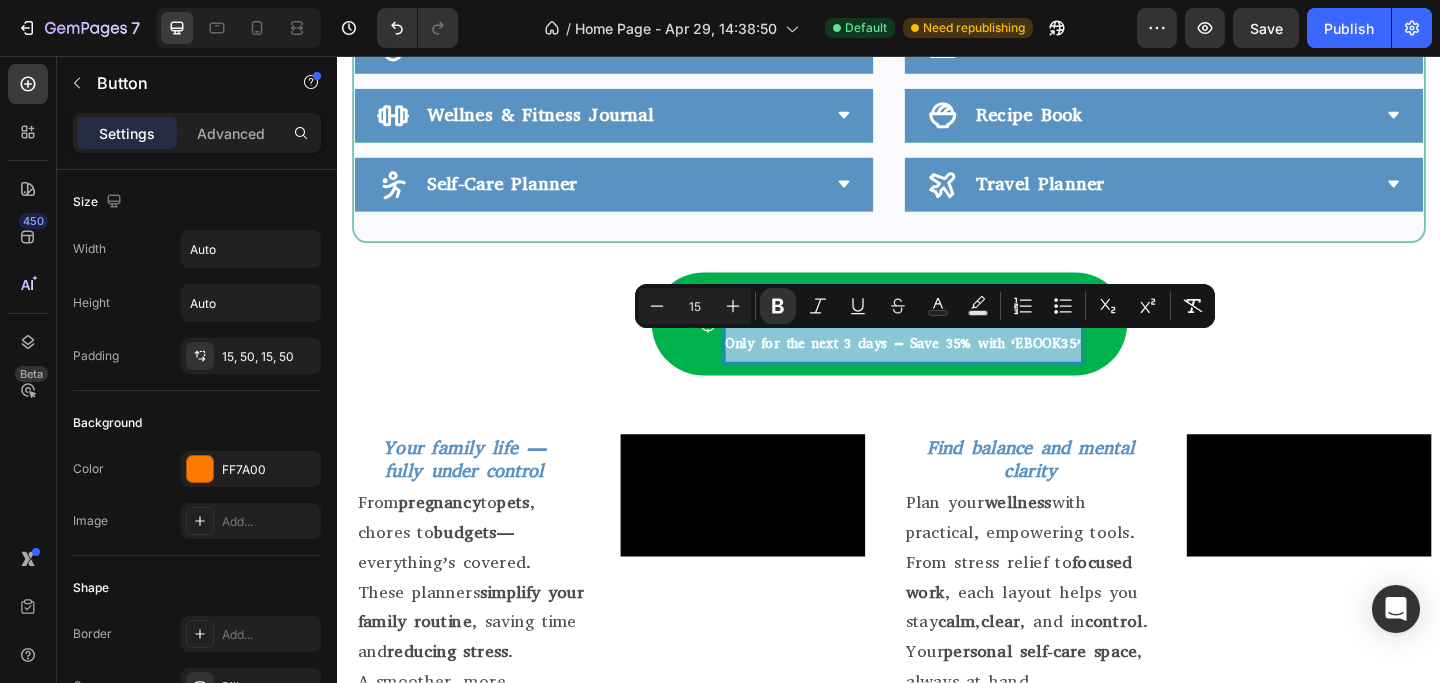 drag, startPoint x: 764, startPoint y: 369, endPoint x: 1140, endPoint y: 357, distance: 376.19144 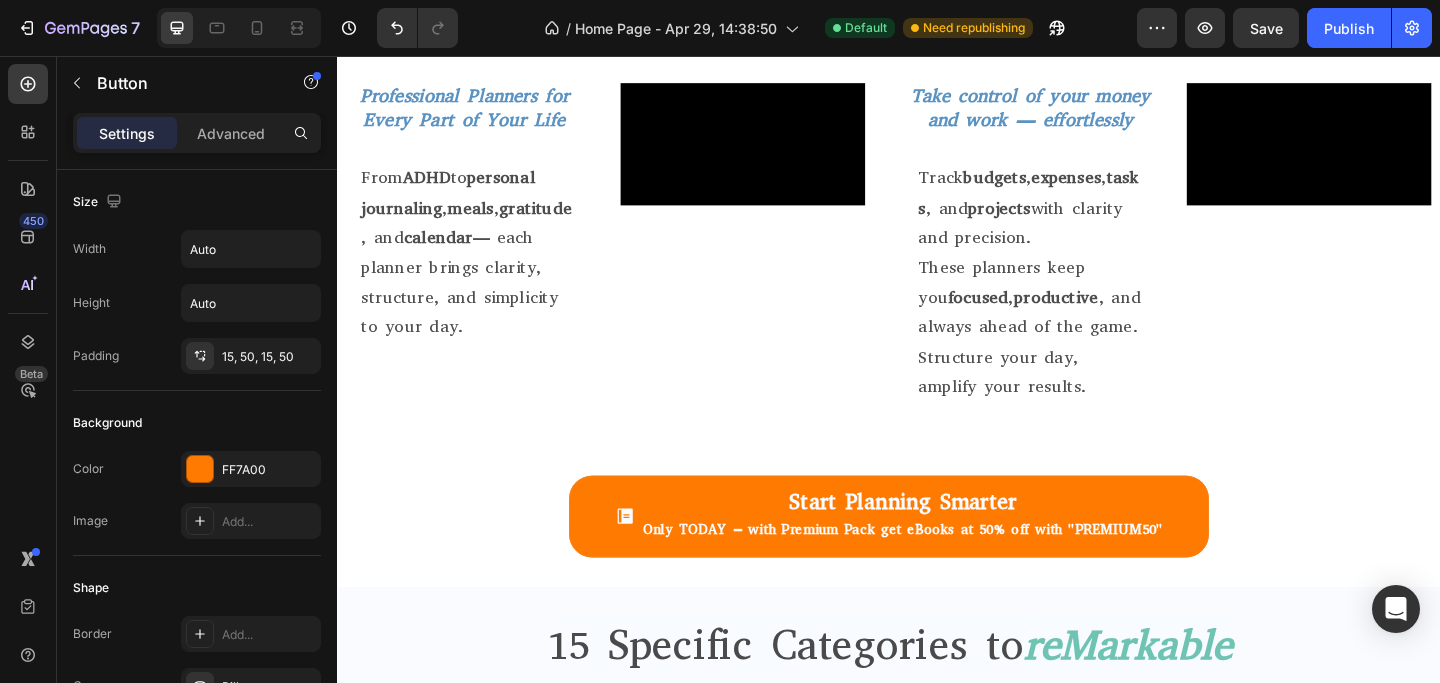 scroll, scrollTop: 816, scrollLeft: 0, axis: vertical 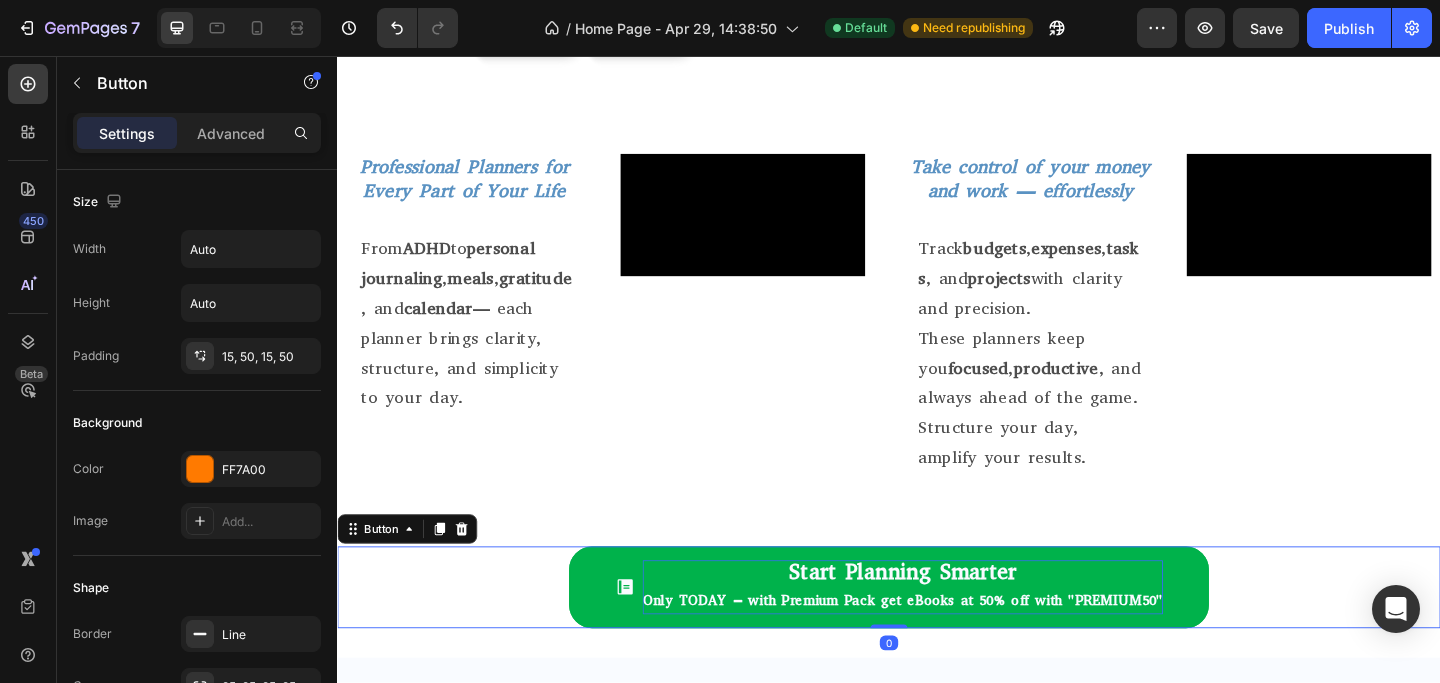 click on "Only TODAY – with Premium Pack get eBooks at 50% off with "PREMIUM50"" at bounding box center [952, 649] 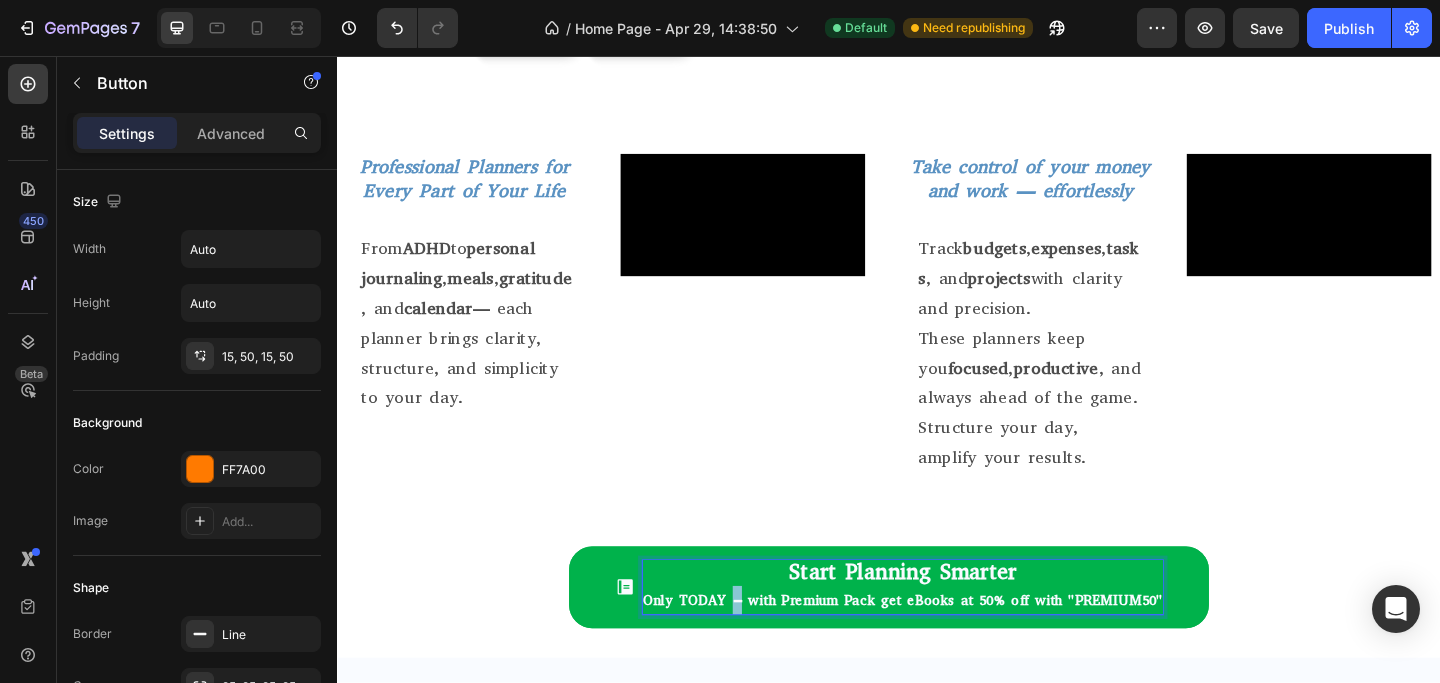 click on "Only TODAY – with Premium Pack get eBooks at 50% off with "PREMIUM50"" at bounding box center [952, 649] 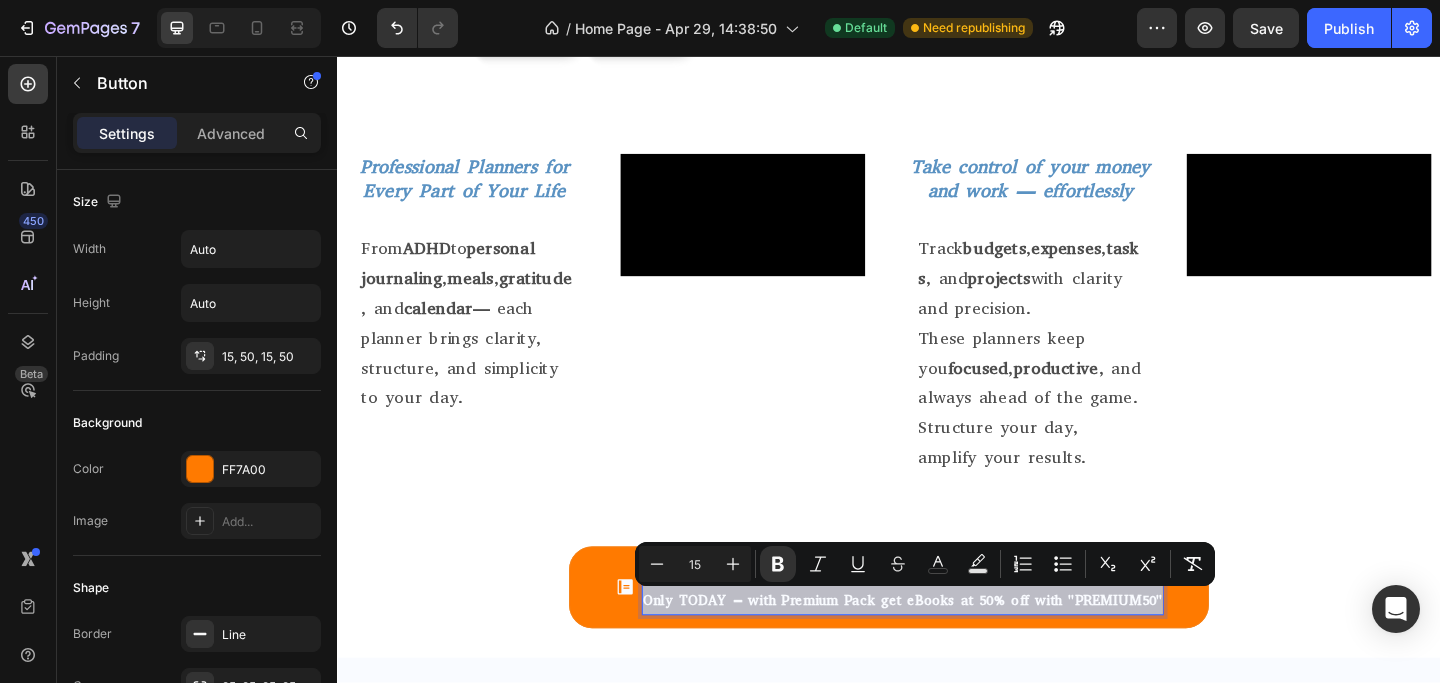 drag, startPoint x: 679, startPoint y: 650, endPoint x: 1279, endPoint y: 656, distance: 600.03 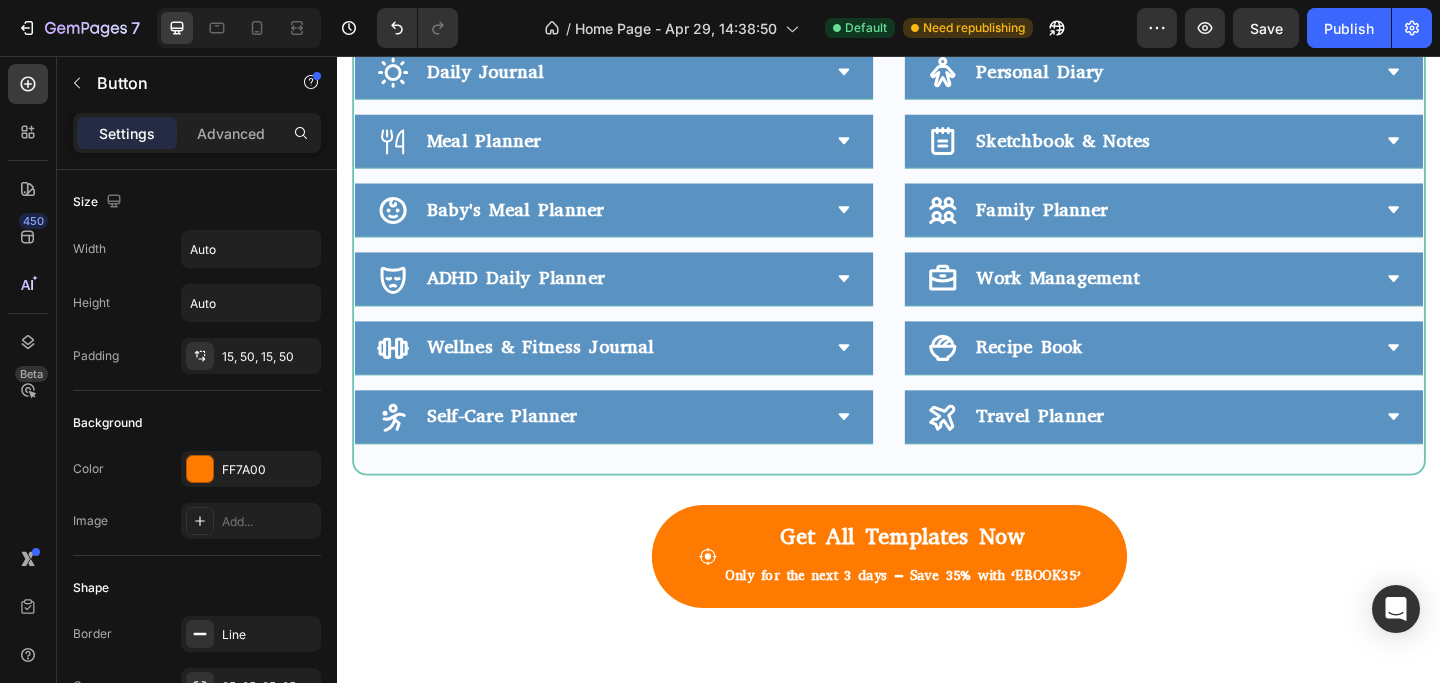 scroll, scrollTop: 1816, scrollLeft: 0, axis: vertical 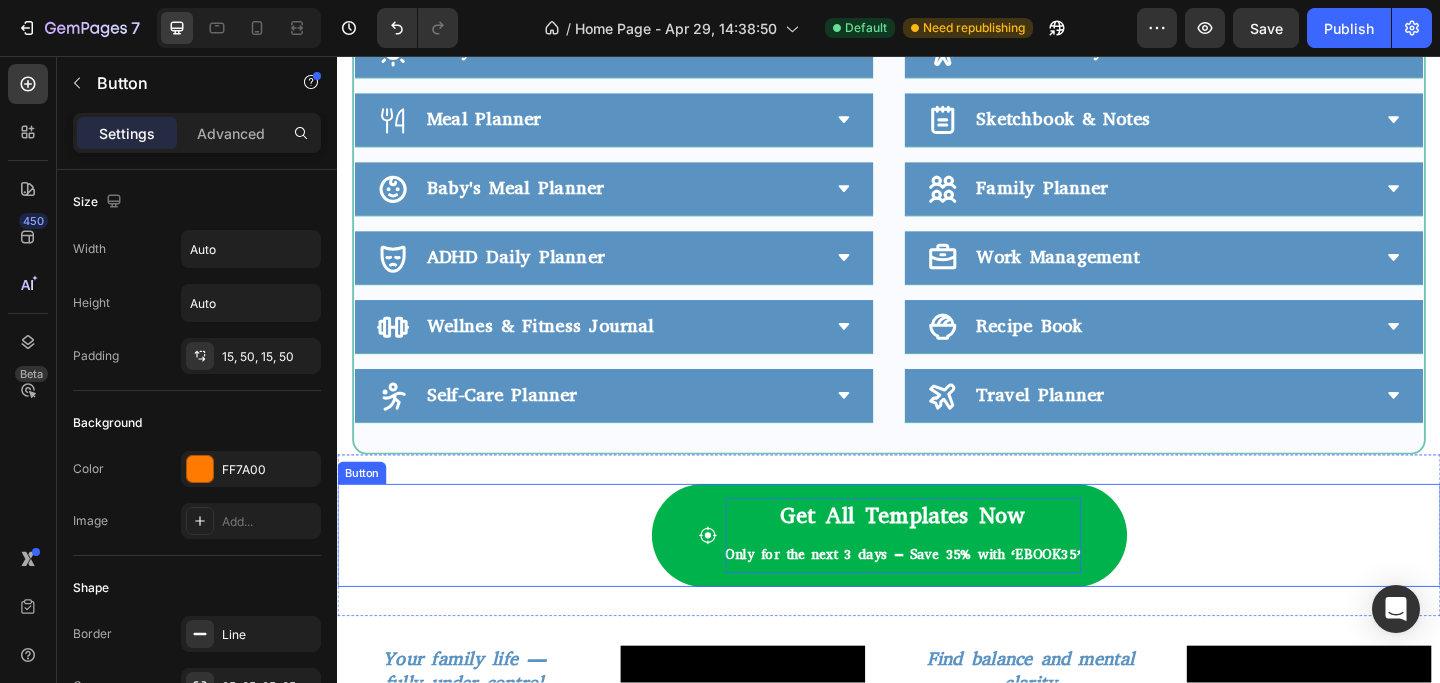 click on "Only for the next 3 days – Save 35% with ‘EBOOK35’" at bounding box center [952, 599] 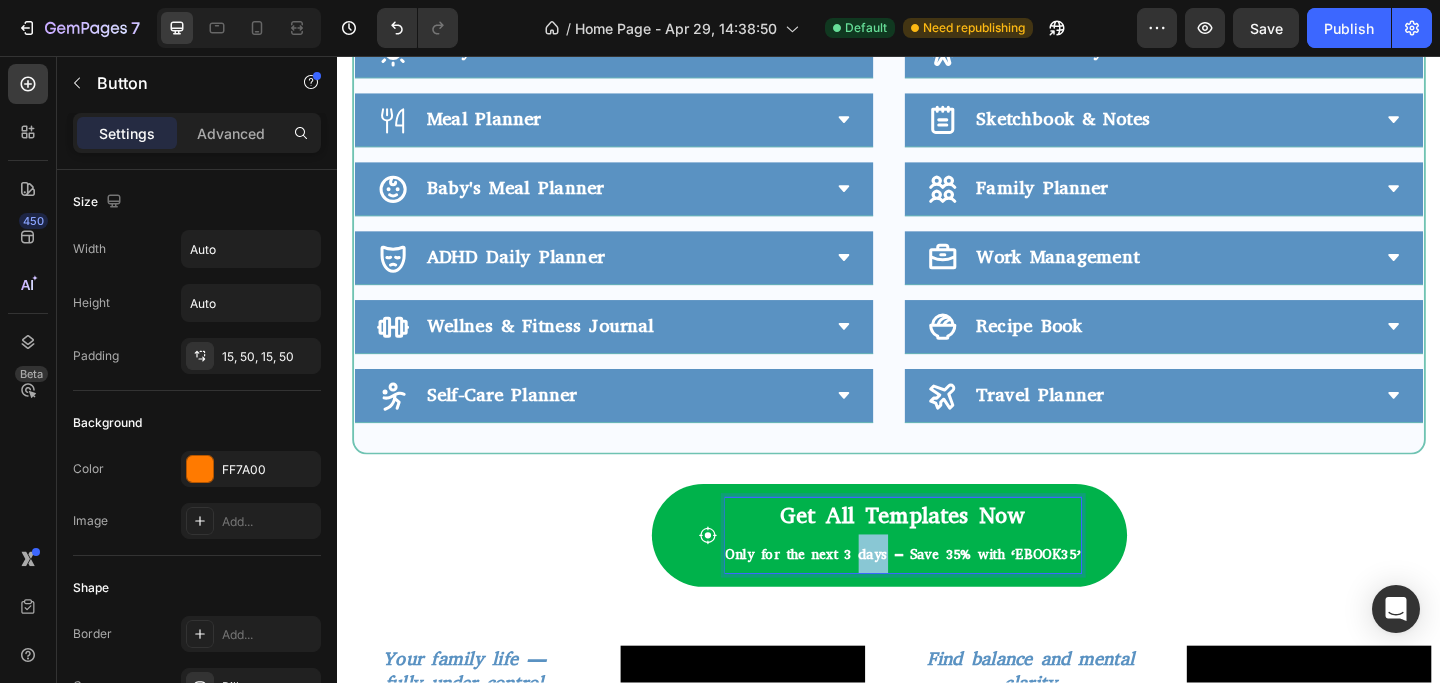 click on "Only for the next 3 days – Save 35% with ‘EBOOK35’" at bounding box center [952, 599] 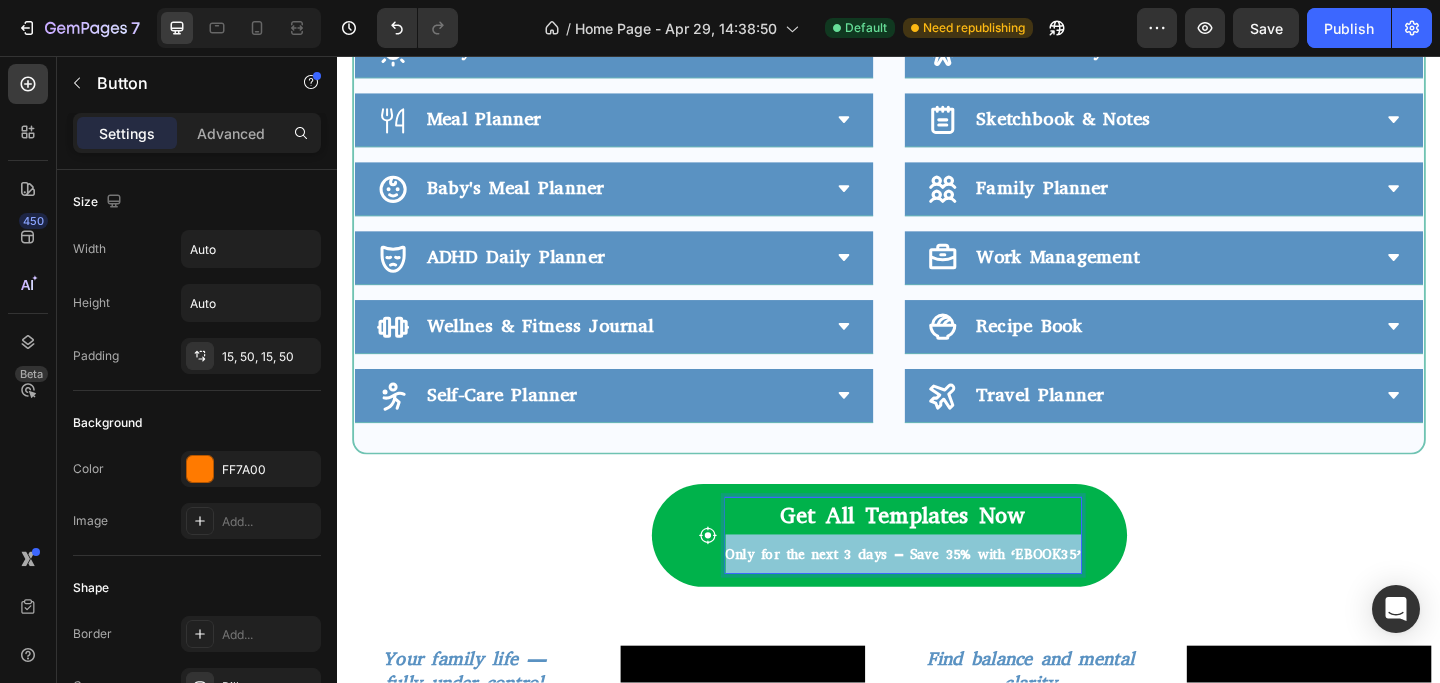 click on "Only for the next 3 days – Save 35% with ‘EBOOK35’" at bounding box center [952, 599] 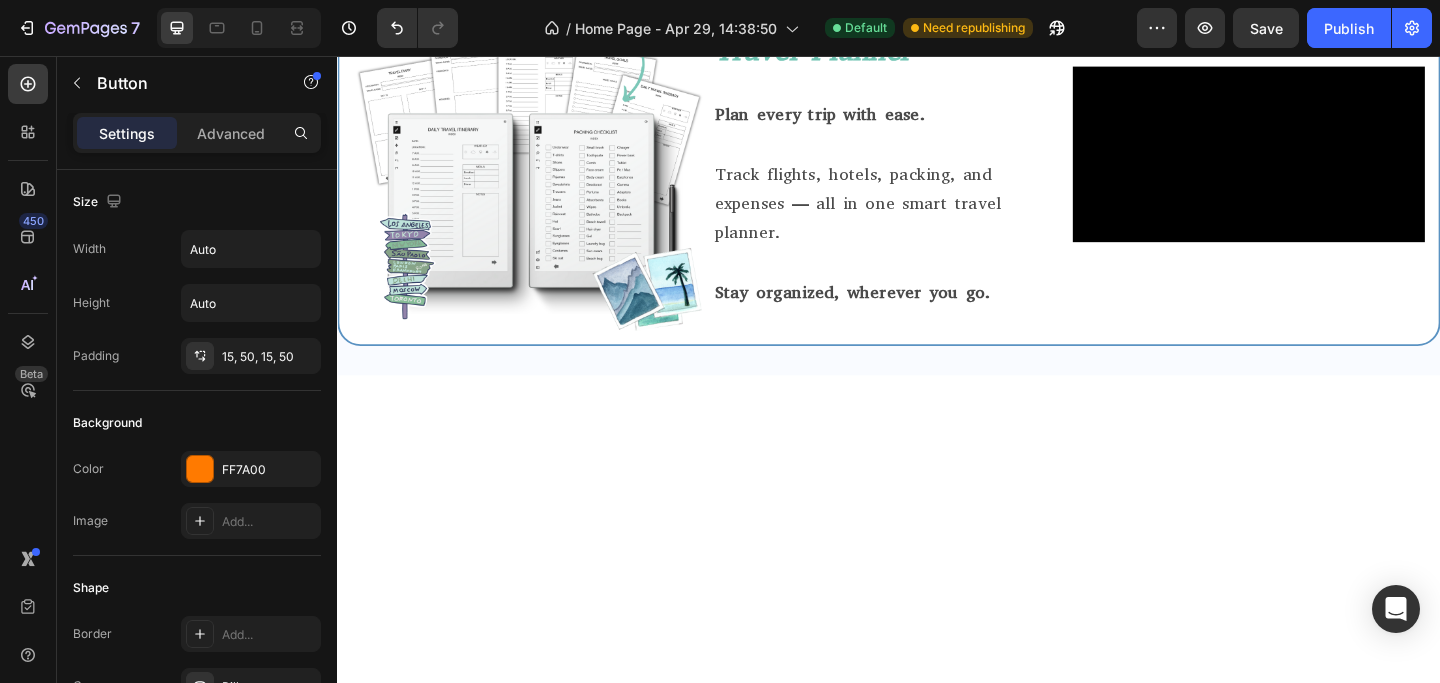 scroll, scrollTop: 7494, scrollLeft: 0, axis: vertical 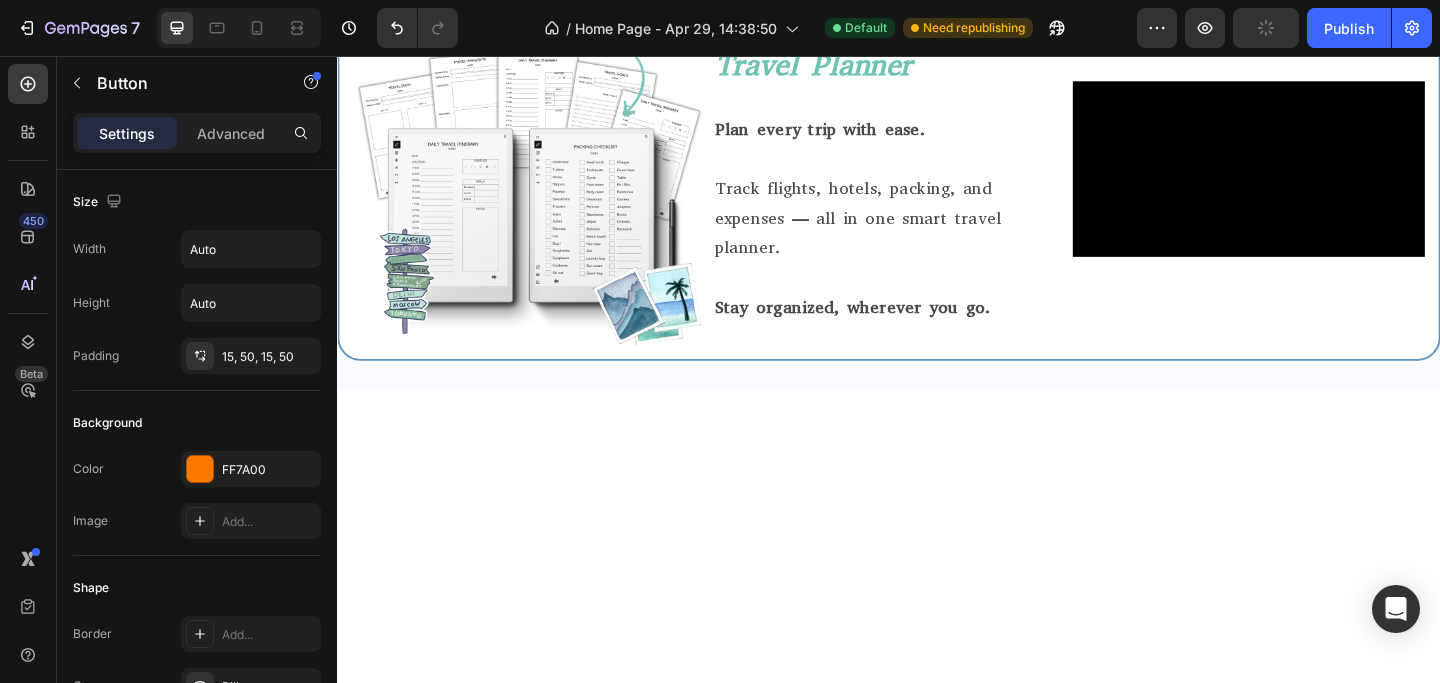 click on "Only TODAY – Save 35% with ‘EBOOK35’" at bounding box center [657, -127] 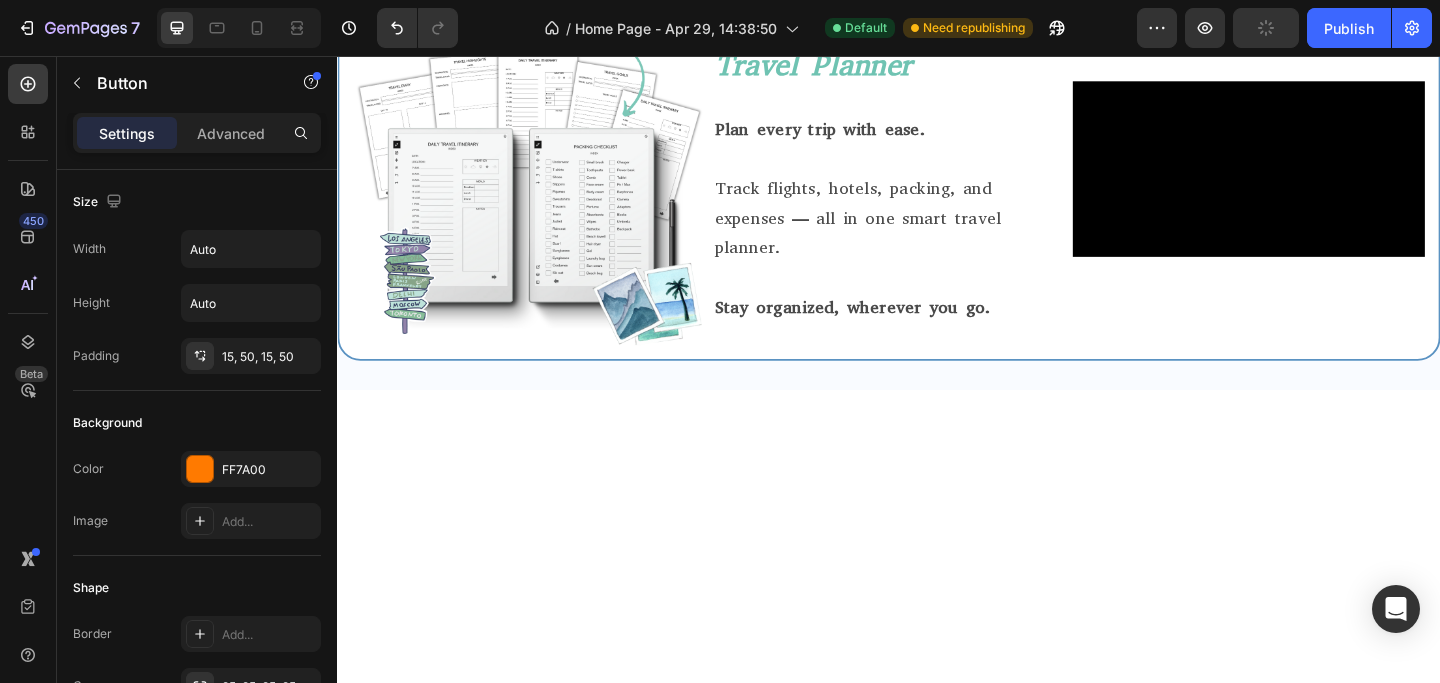 click on "Only TODAY – Save 35% with ‘EBOOK35’" at bounding box center [657, -127] 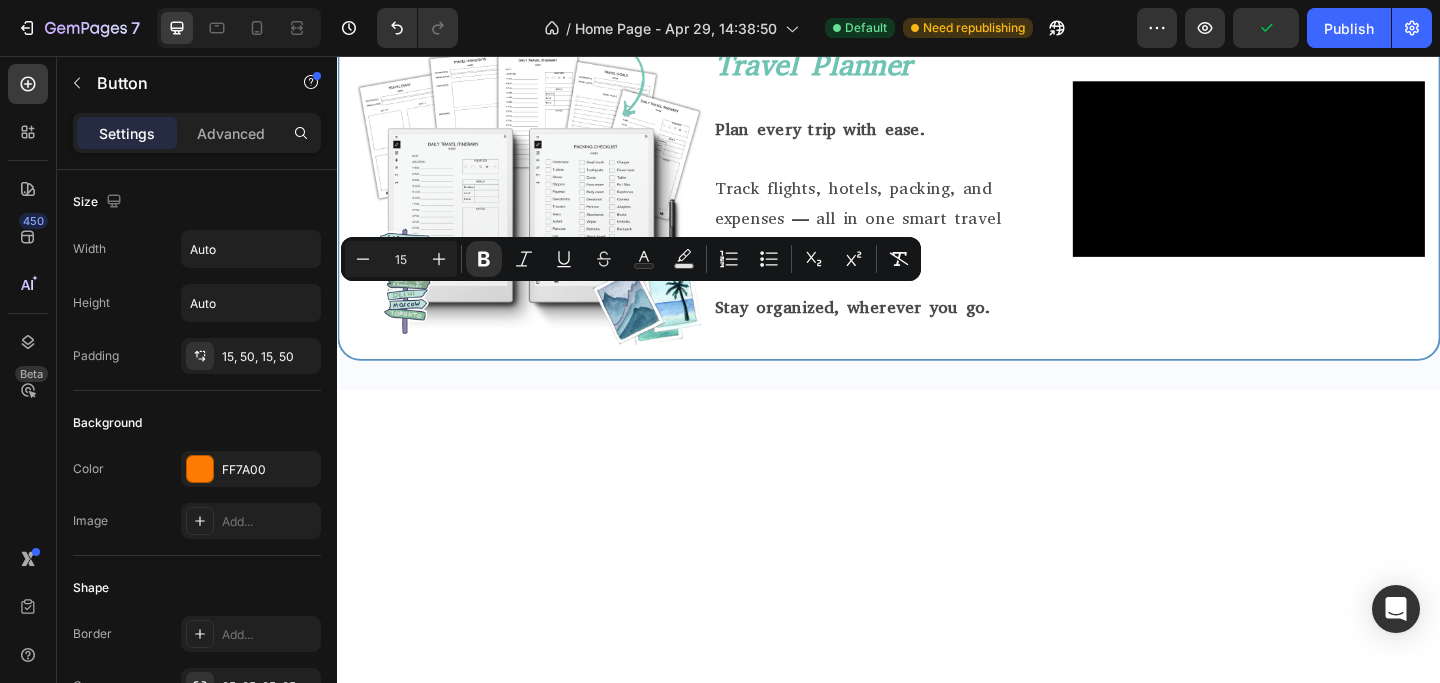 click on "Only TODAY – Save 35% with ‘EBOOK35’" at bounding box center (657, -127) 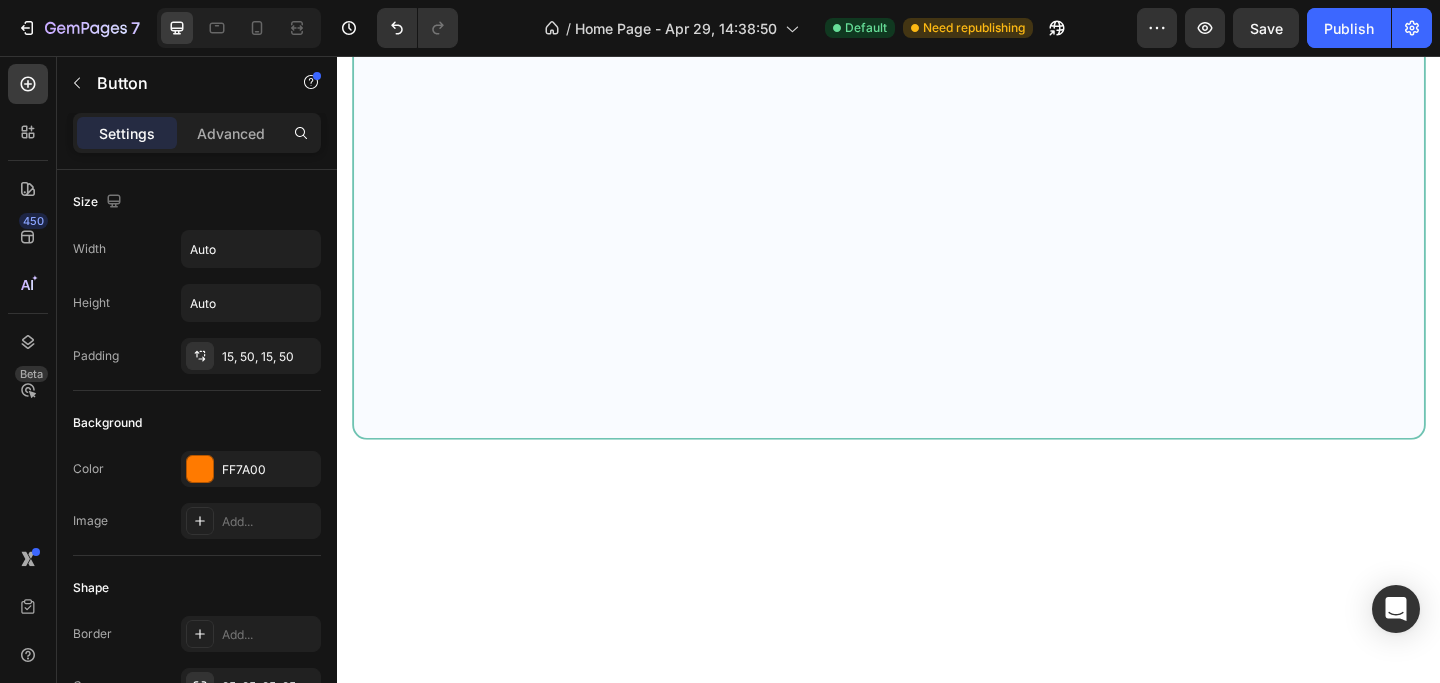 scroll, scrollTop: 0, scrollLeft: 0, axis: both 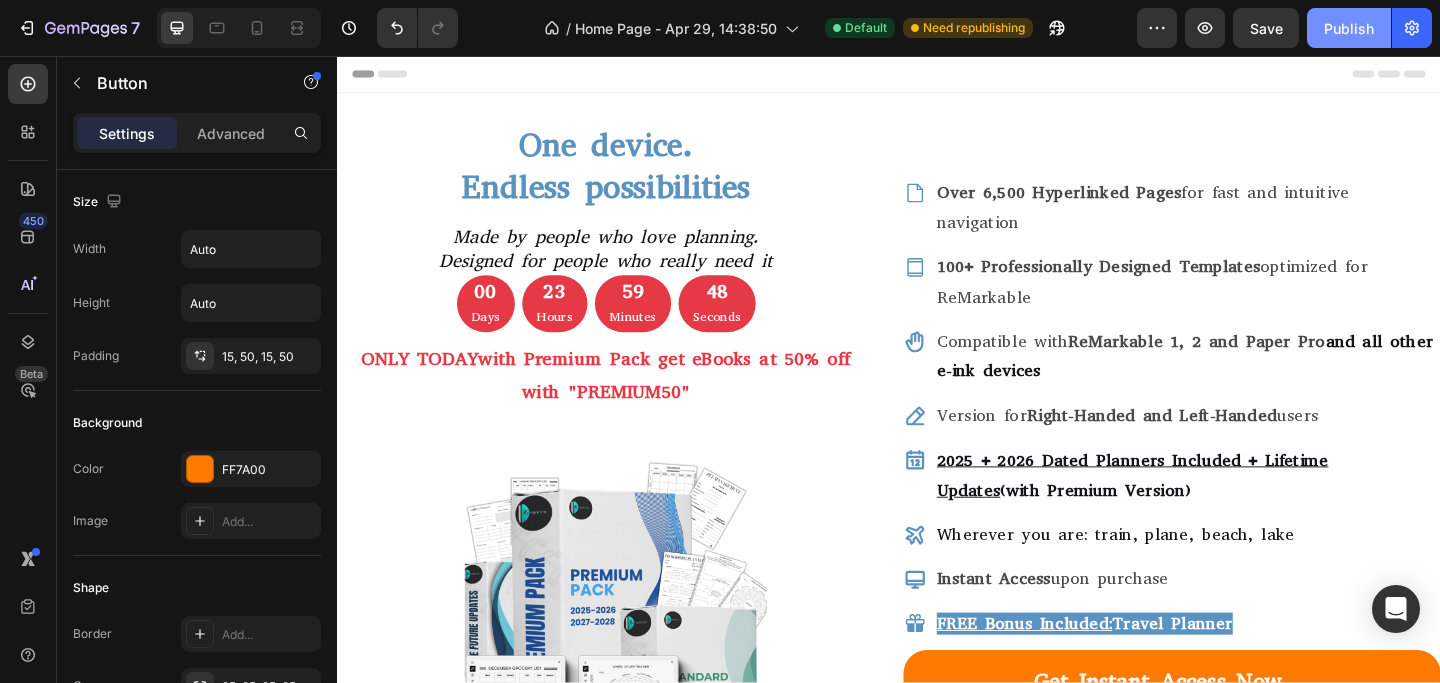 click on "Publish" at bounding box center (1349, 28) 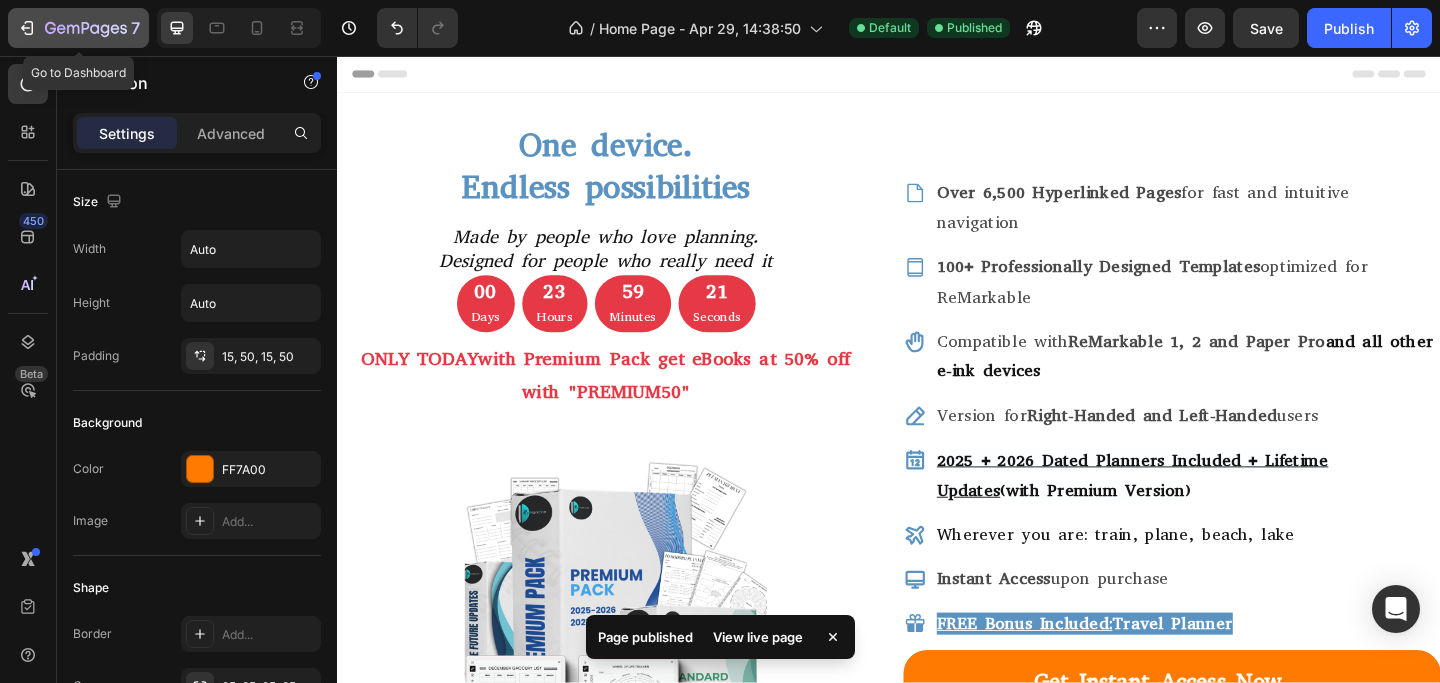 click 